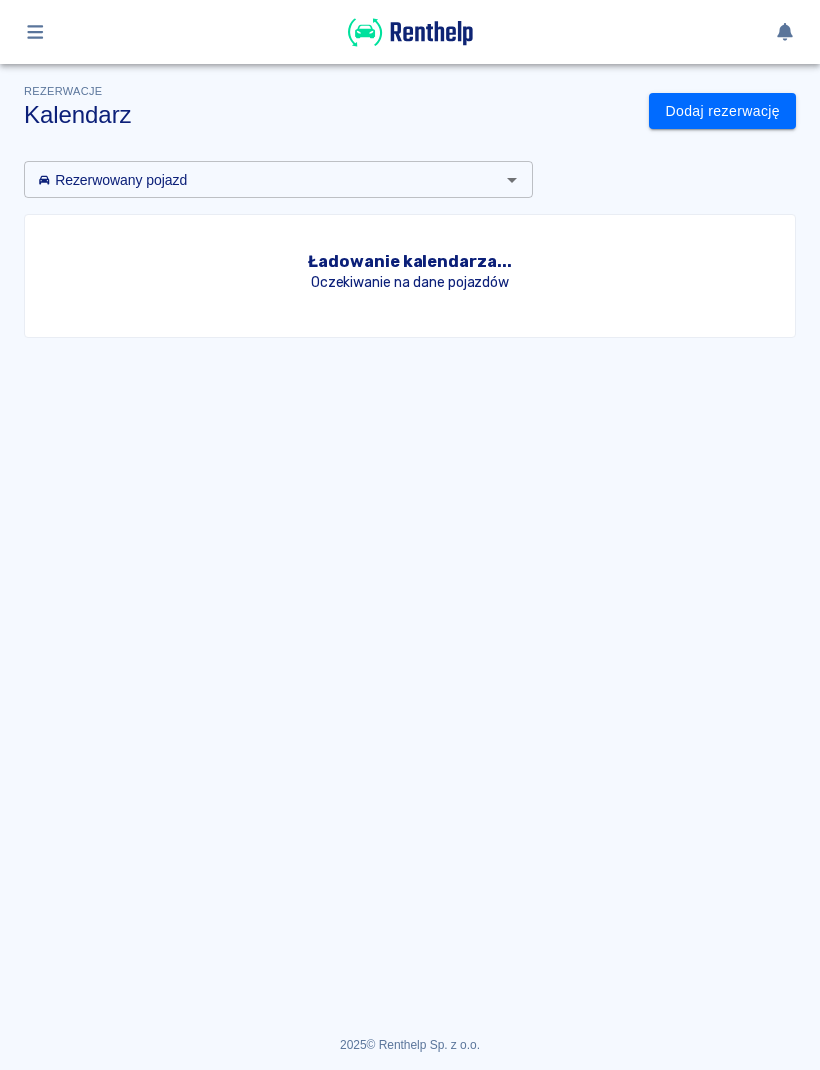 scroll, scrollTop: 0, scrollLeft: 0, axis: both 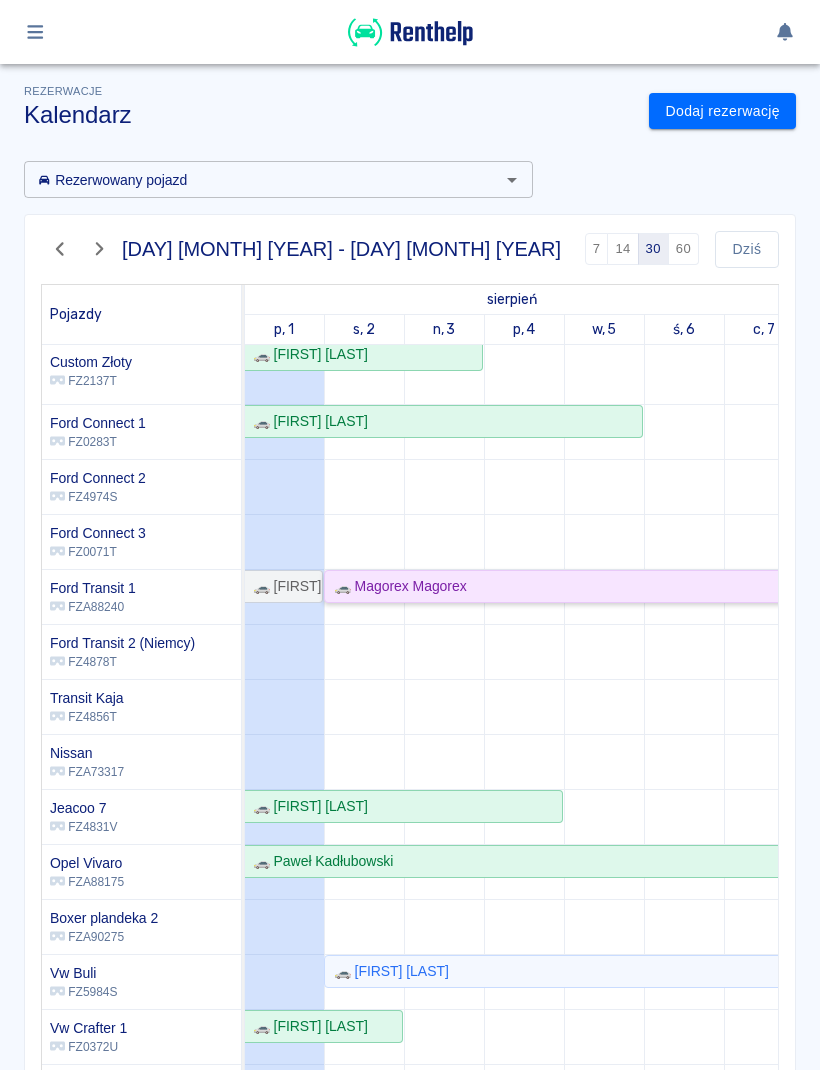 click on "🚗 Magorex Magorex" 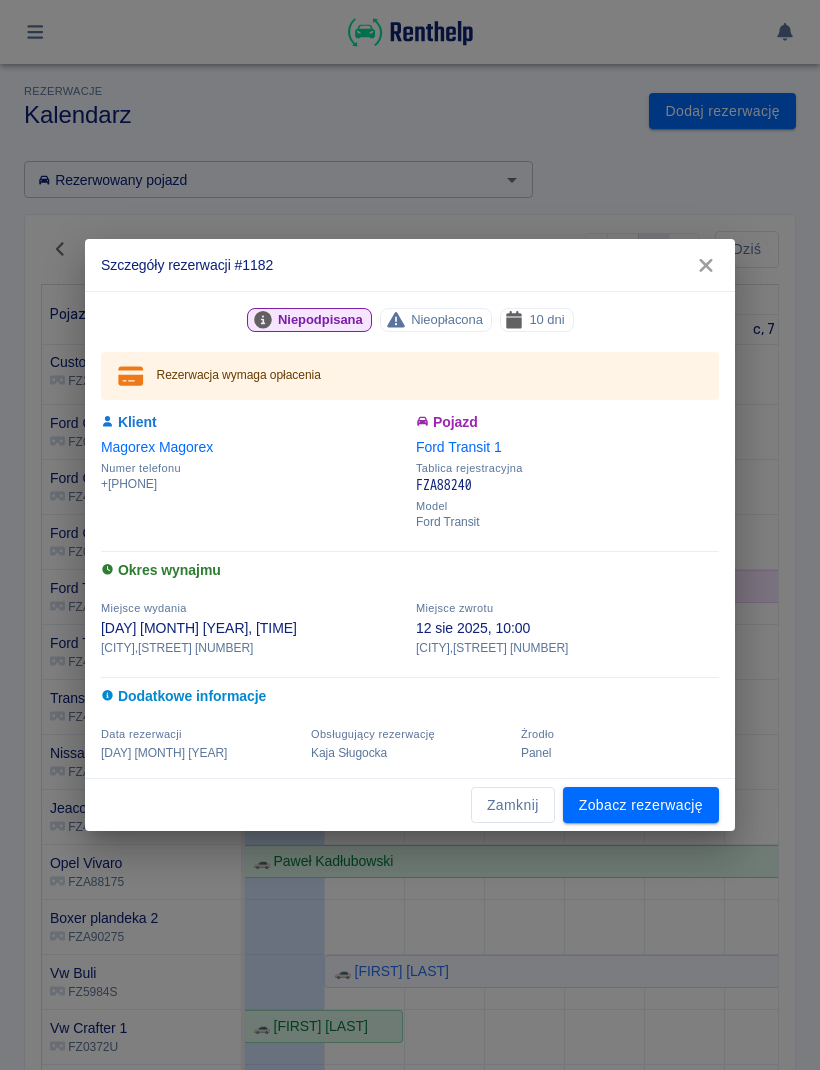 click on "Zobacz rezerwację" at bounding box center [641, 805] 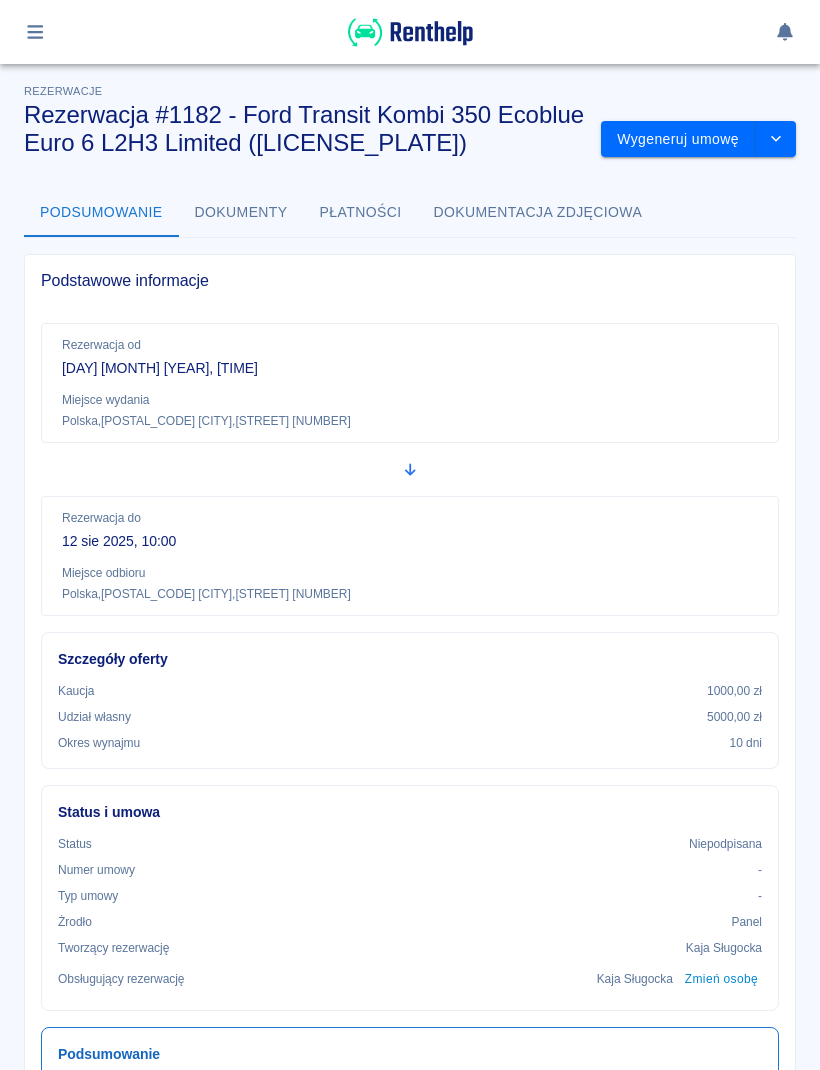 click at bounding box center [776, 139] 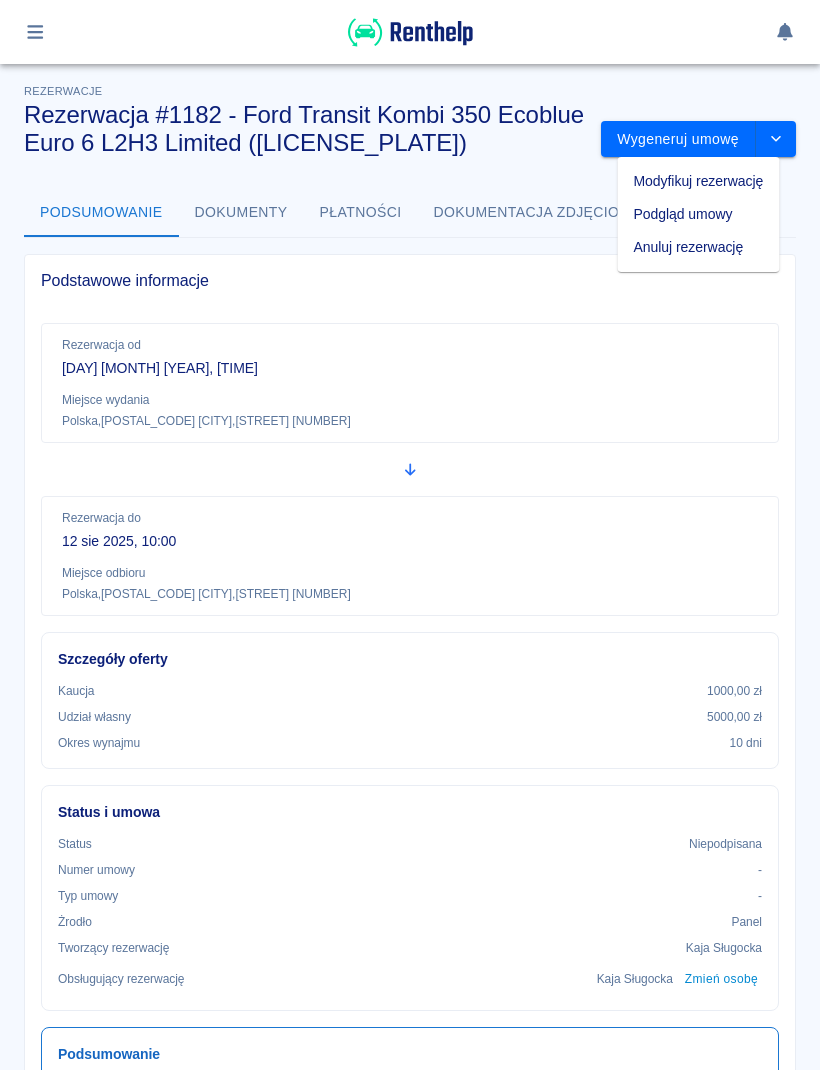 click on "Modyfikuj rezerwację" at bounding box center [699, 181] 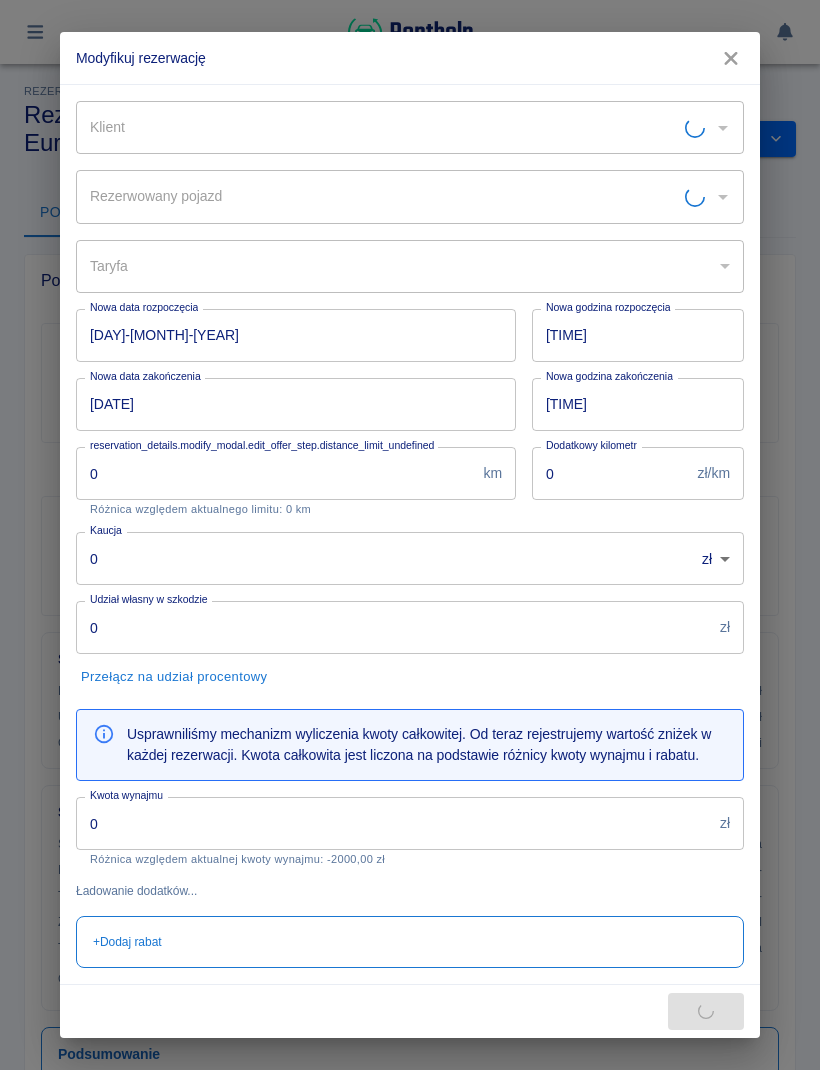 type on "Ford Transit 1 - FZA88240" 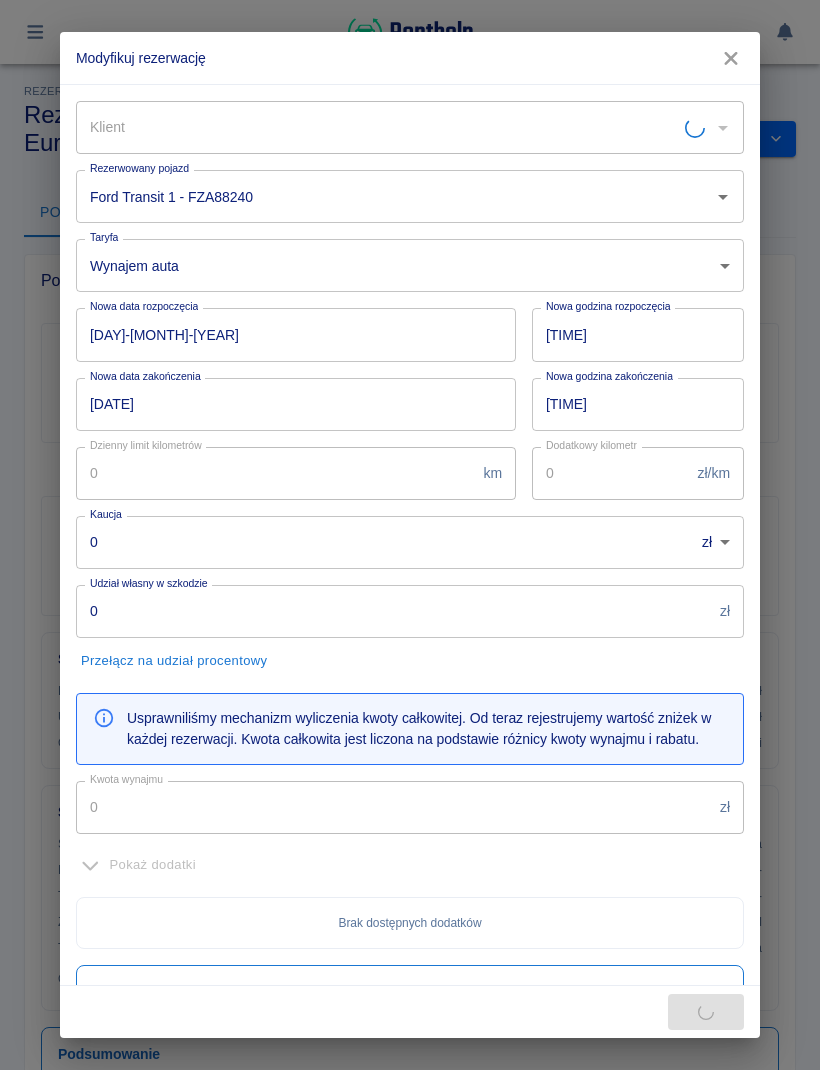 type on "Magorex Magorex" 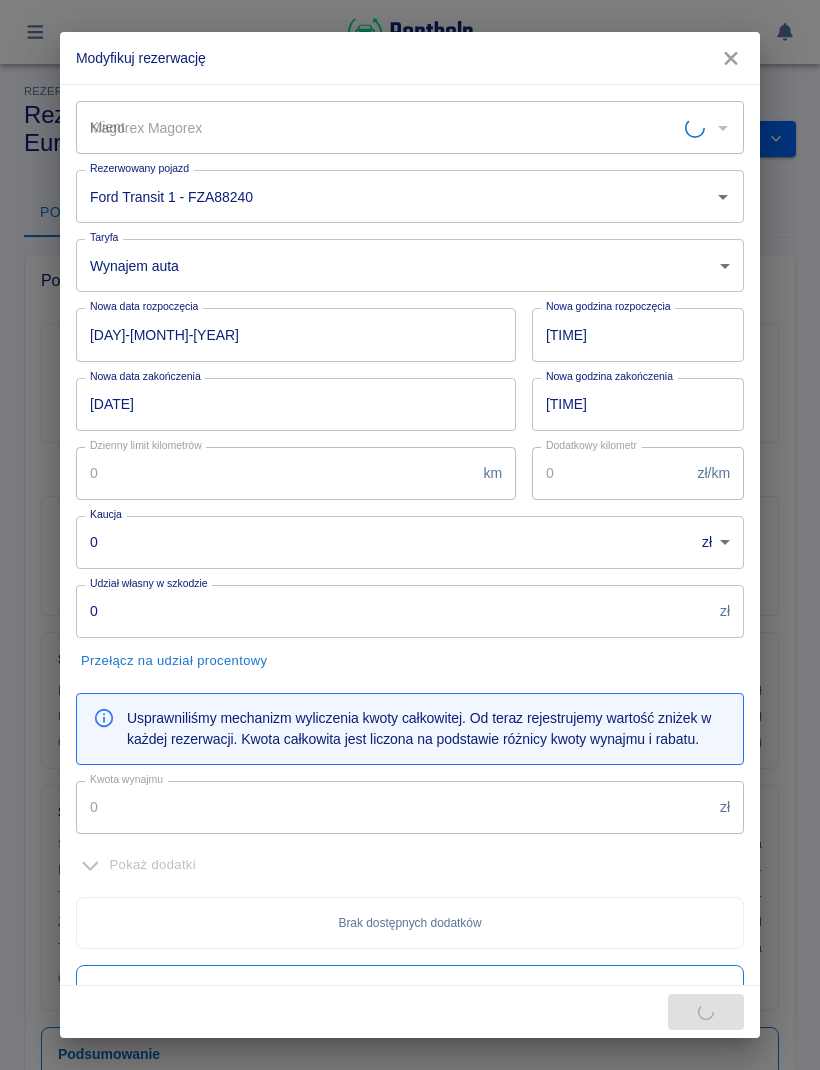 type on "1000" 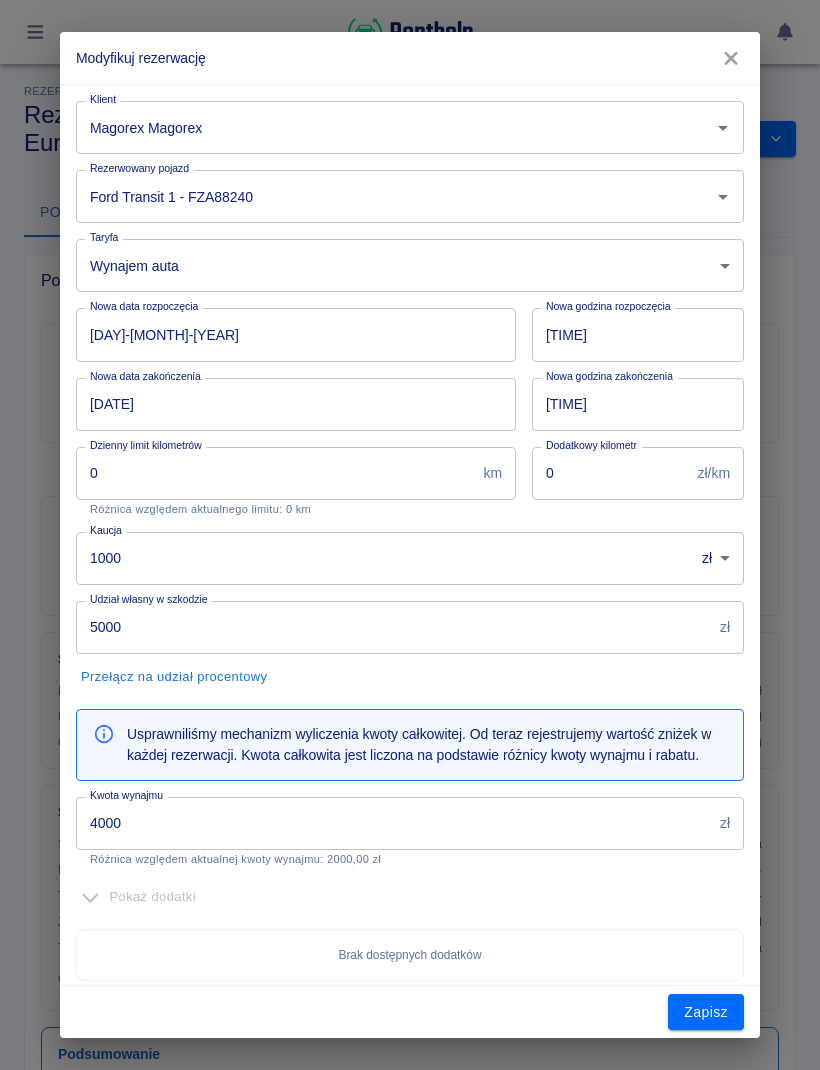 click at bounding box center (731, 58) 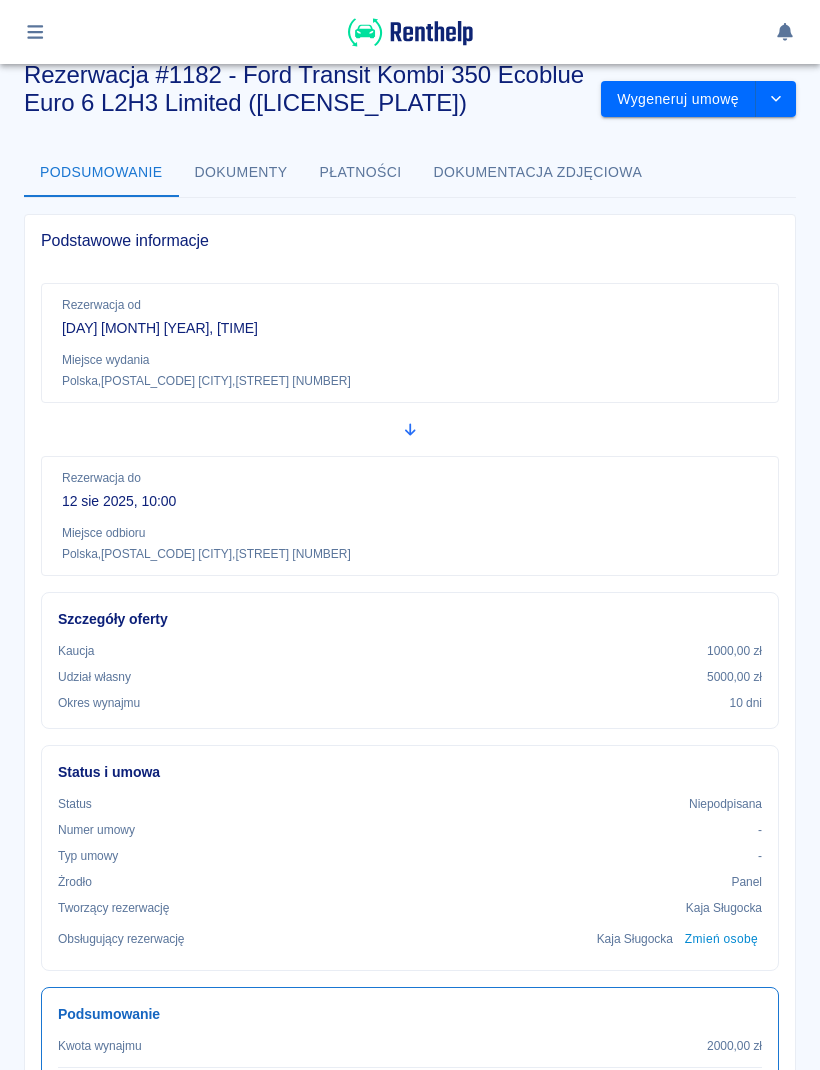 scroll, scrollTop: 16, scrollLeft: 0, axis: vertical 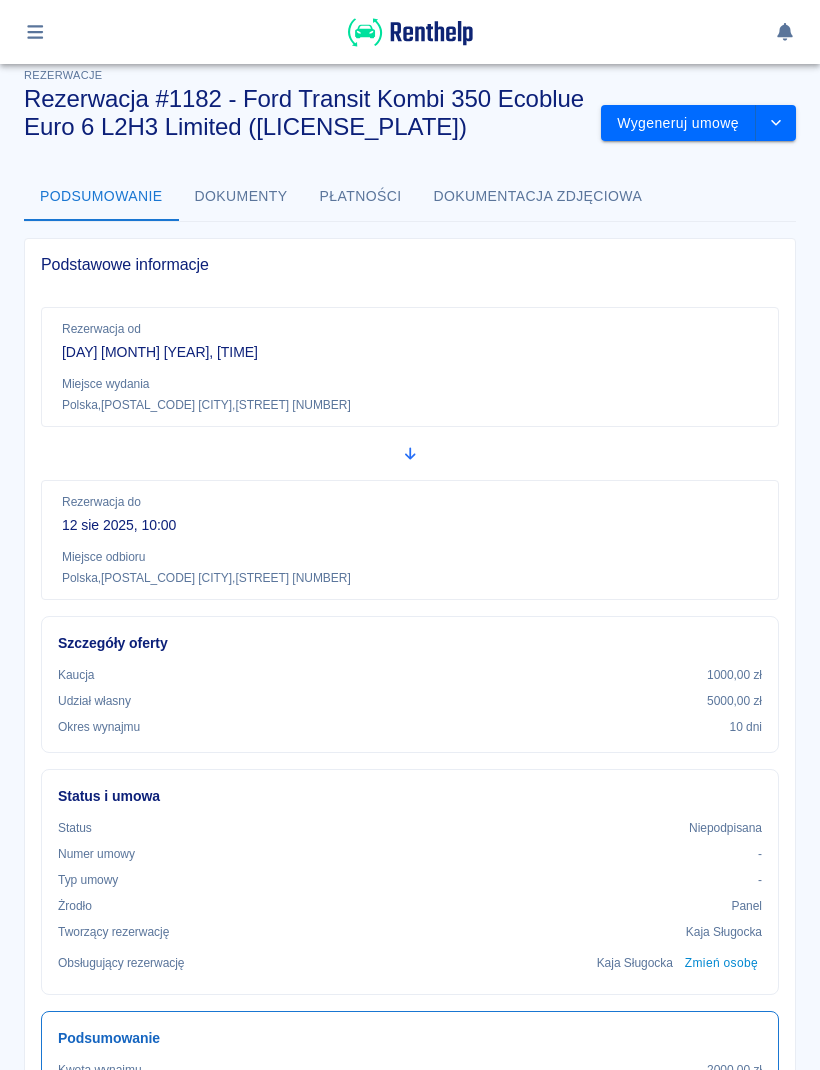 click 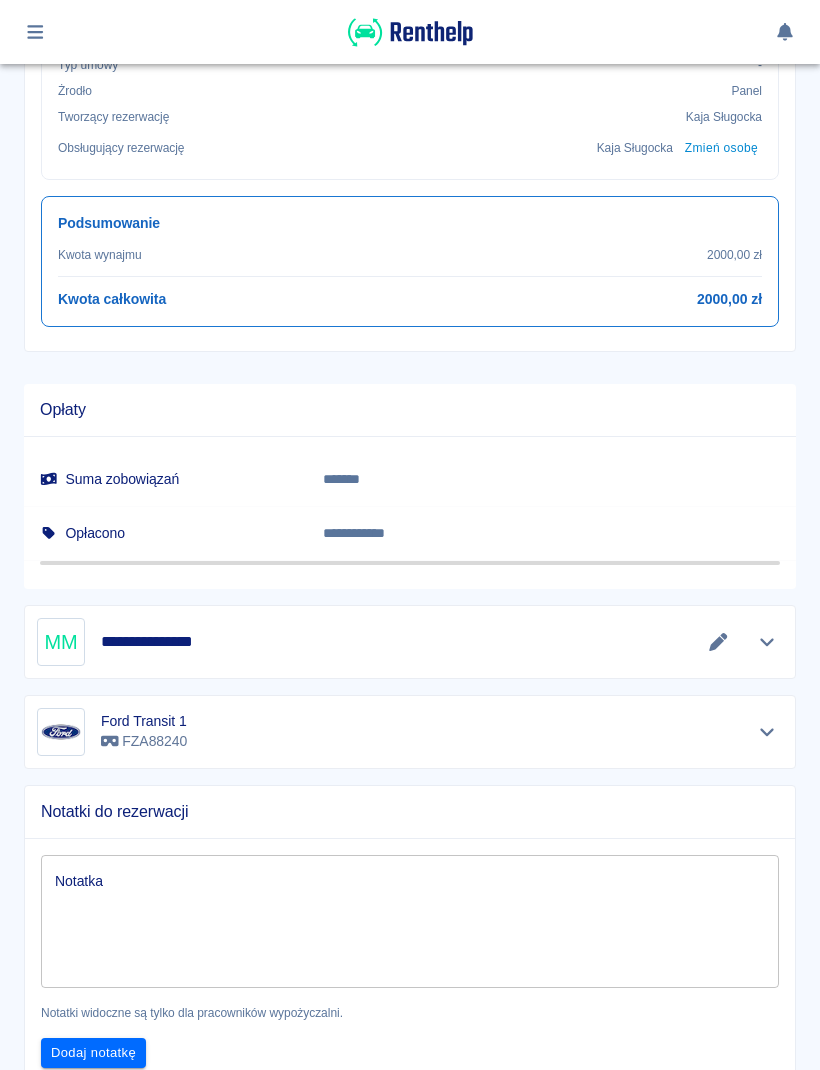 scroll, scrollTop: 873, scrollLeft: 0, axis: vertical 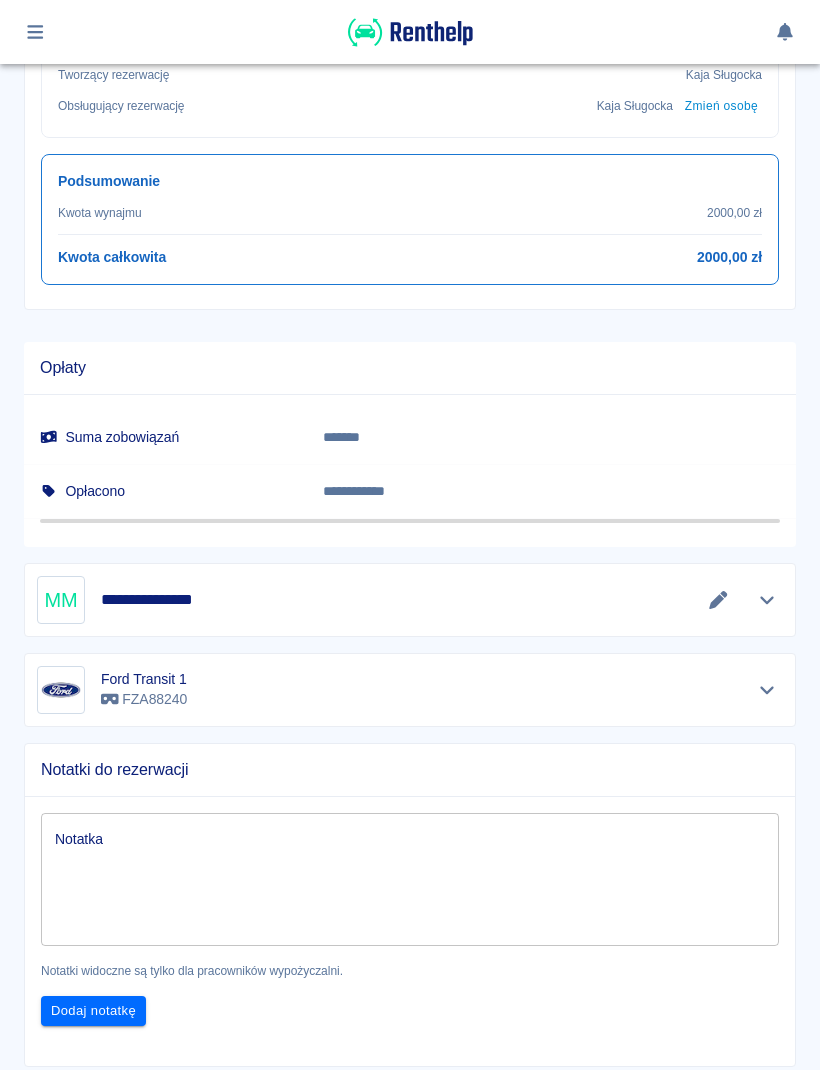 click 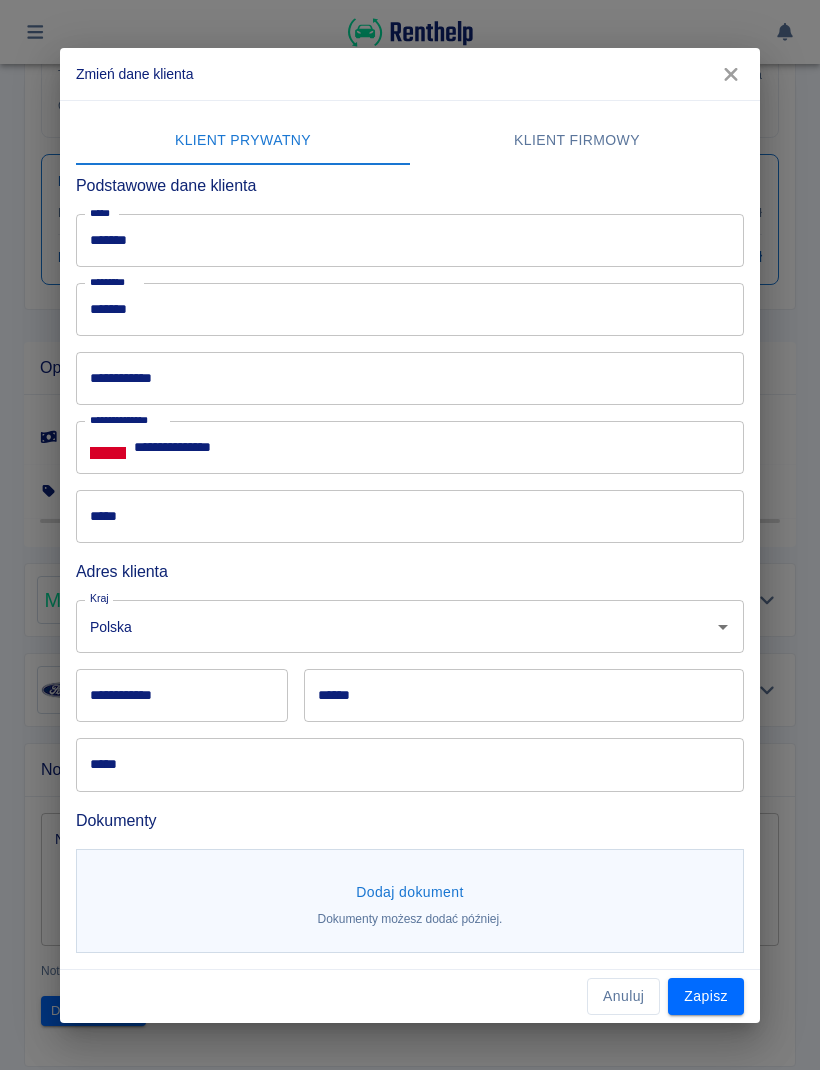 click on "*******" at bounding box center (410, 240) 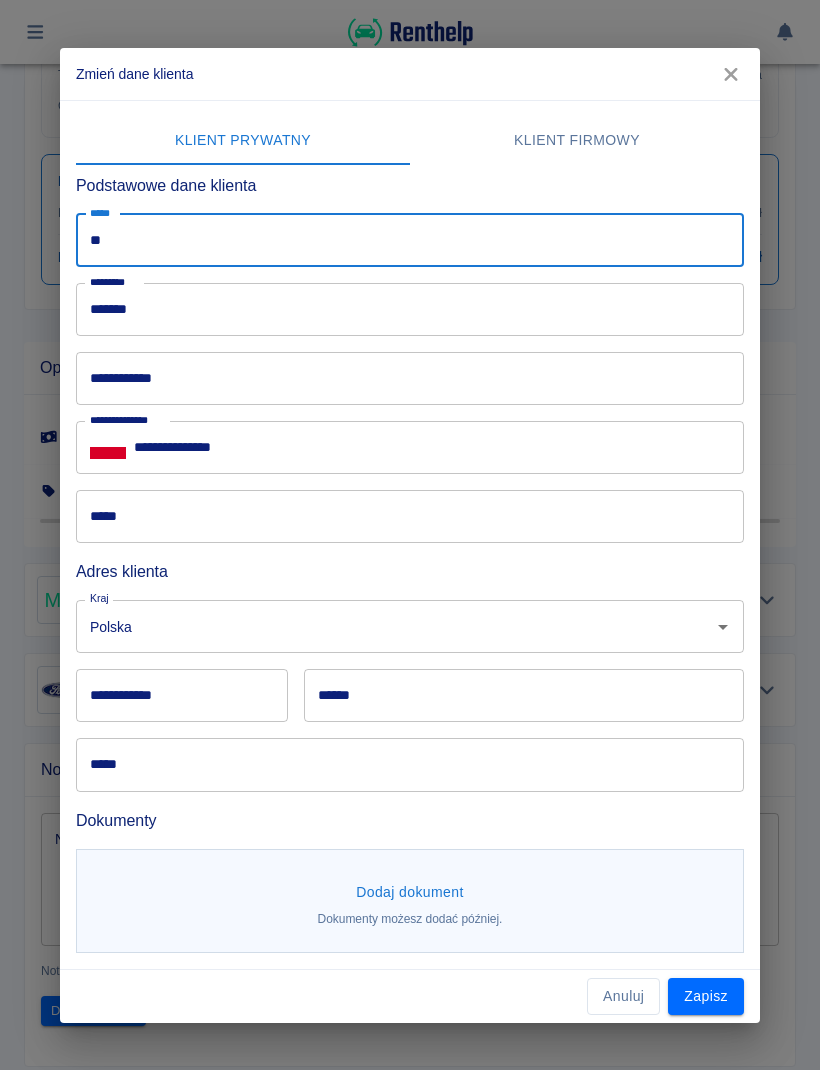 type on "*" 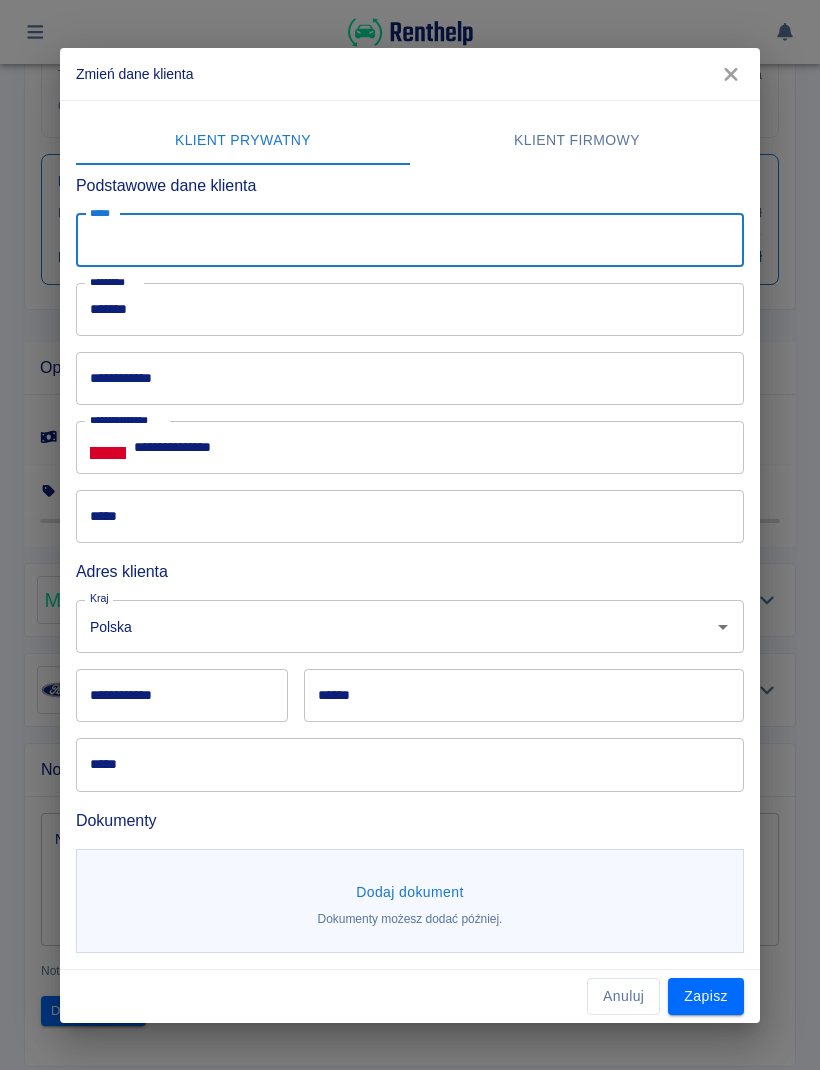 type 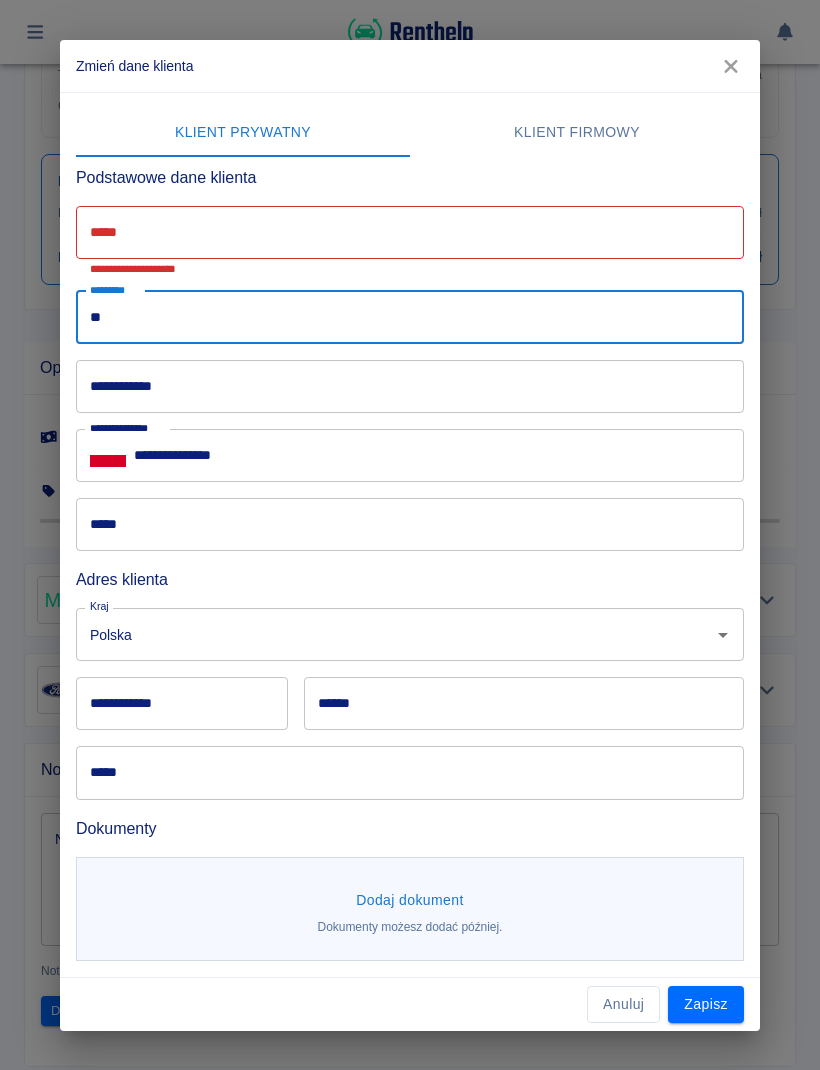 type on "*" 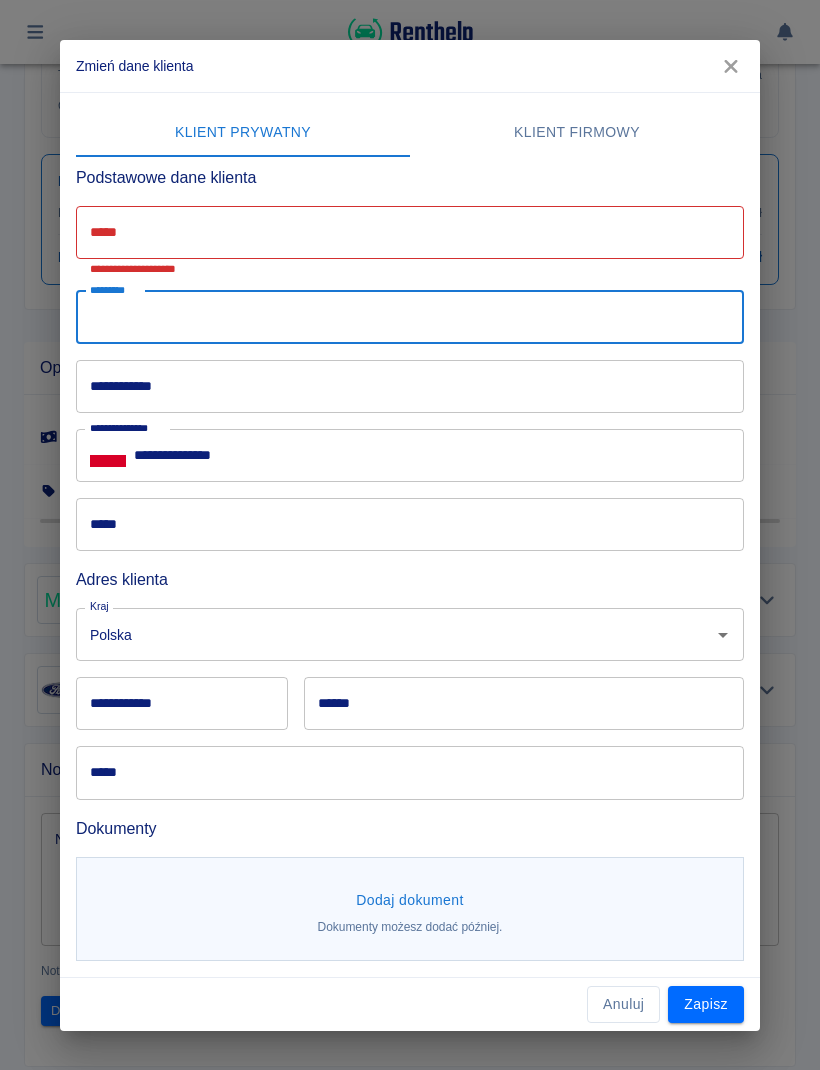 type 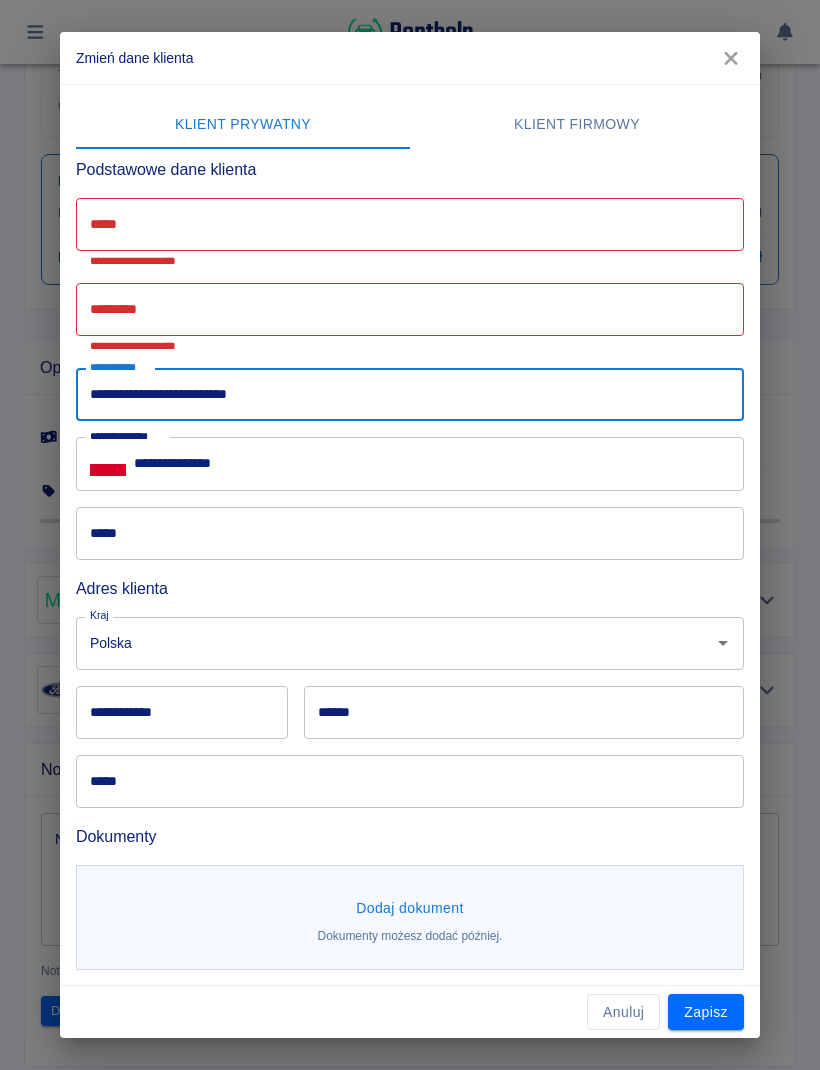 type on "**********" 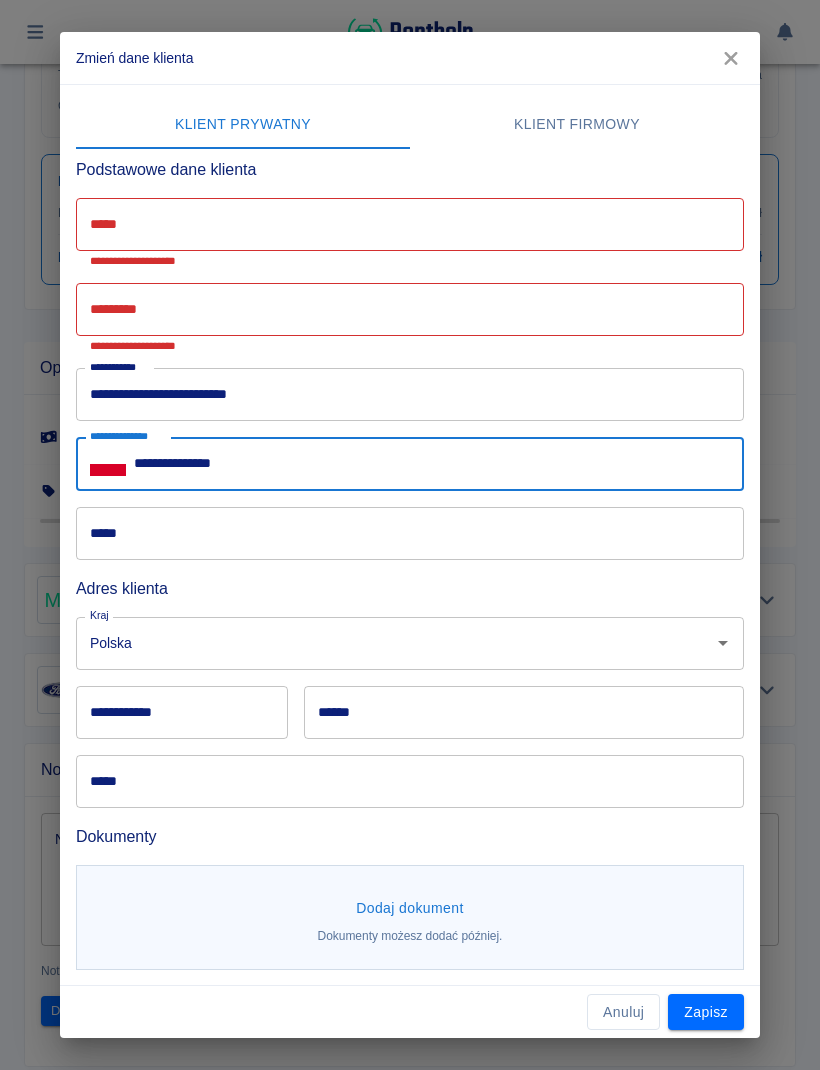 type on "**********" 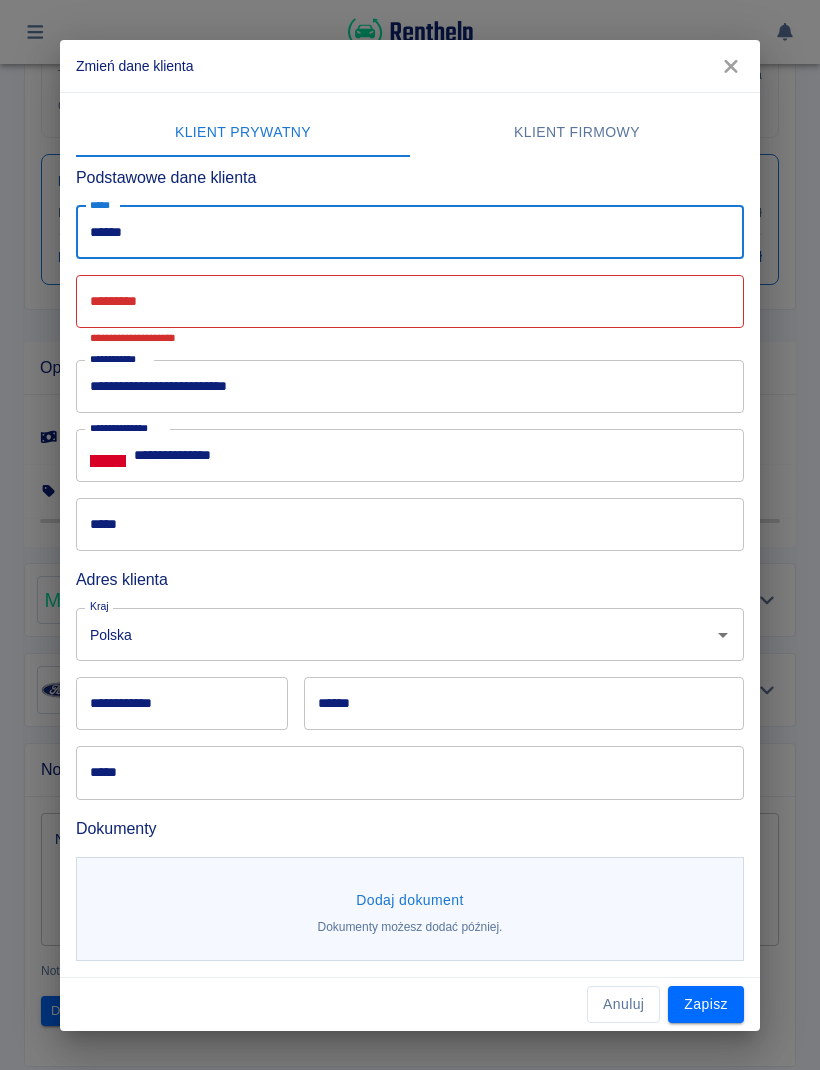 type on "******" 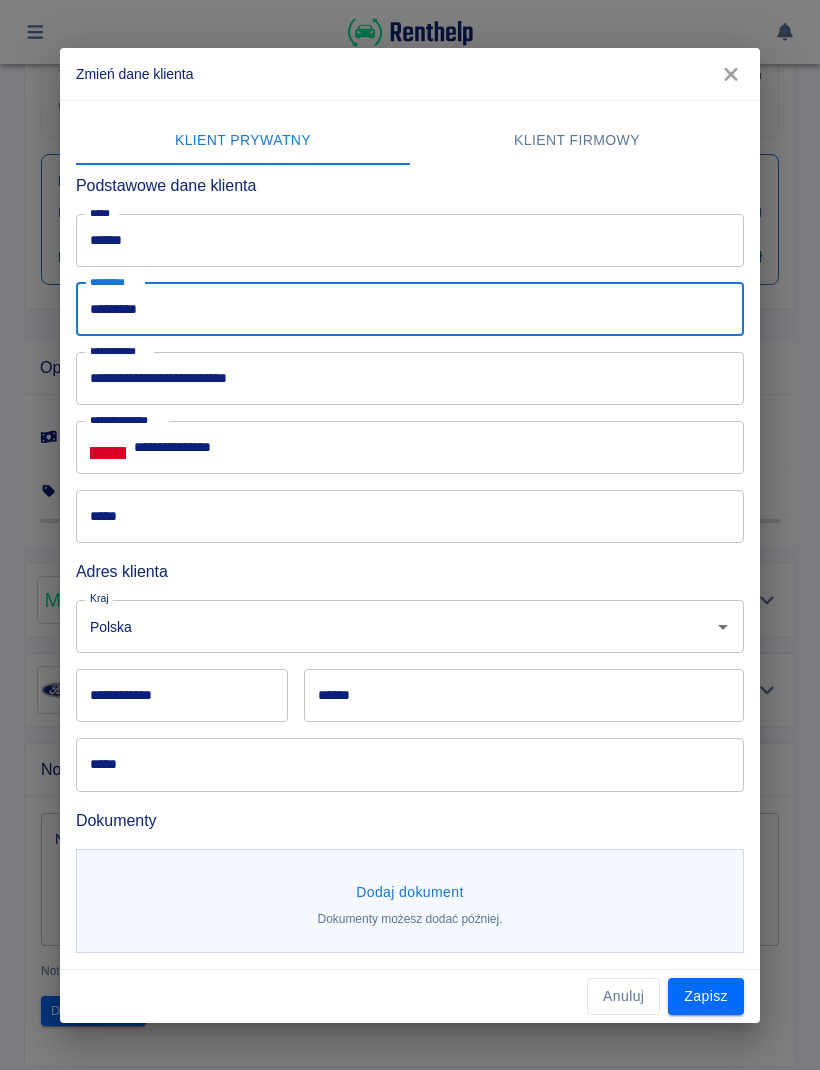 type on "*********" 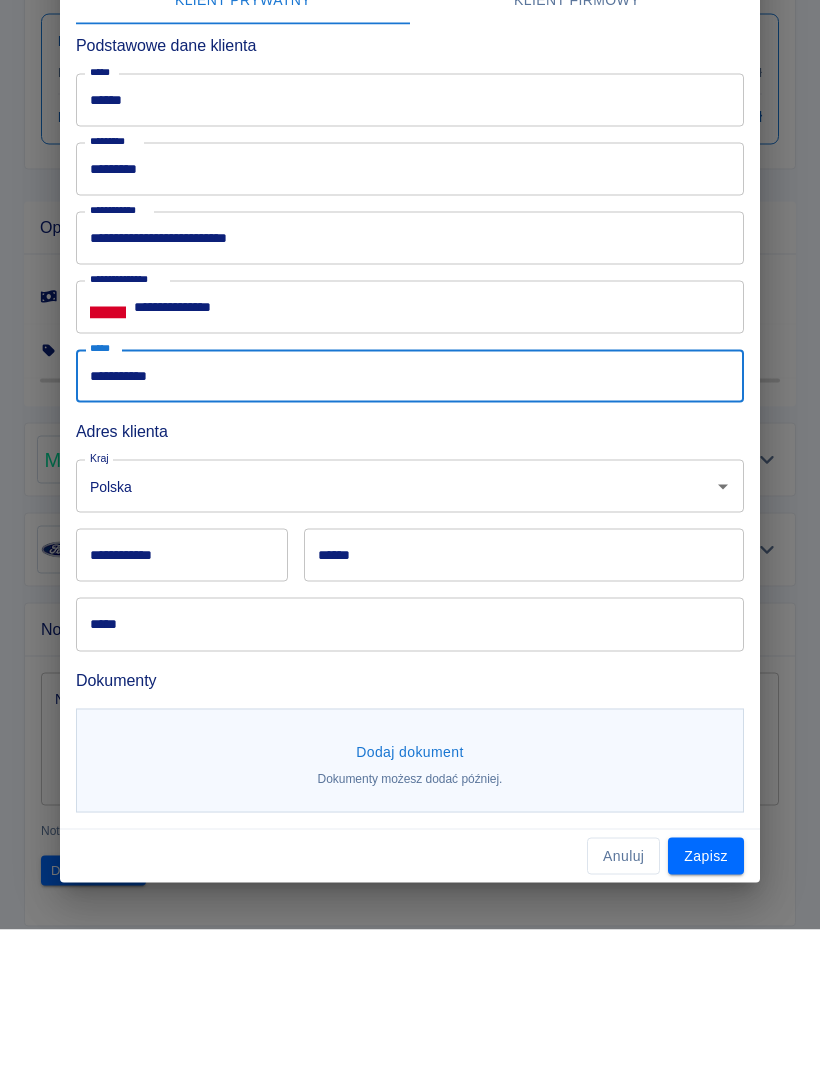 type on "**********" 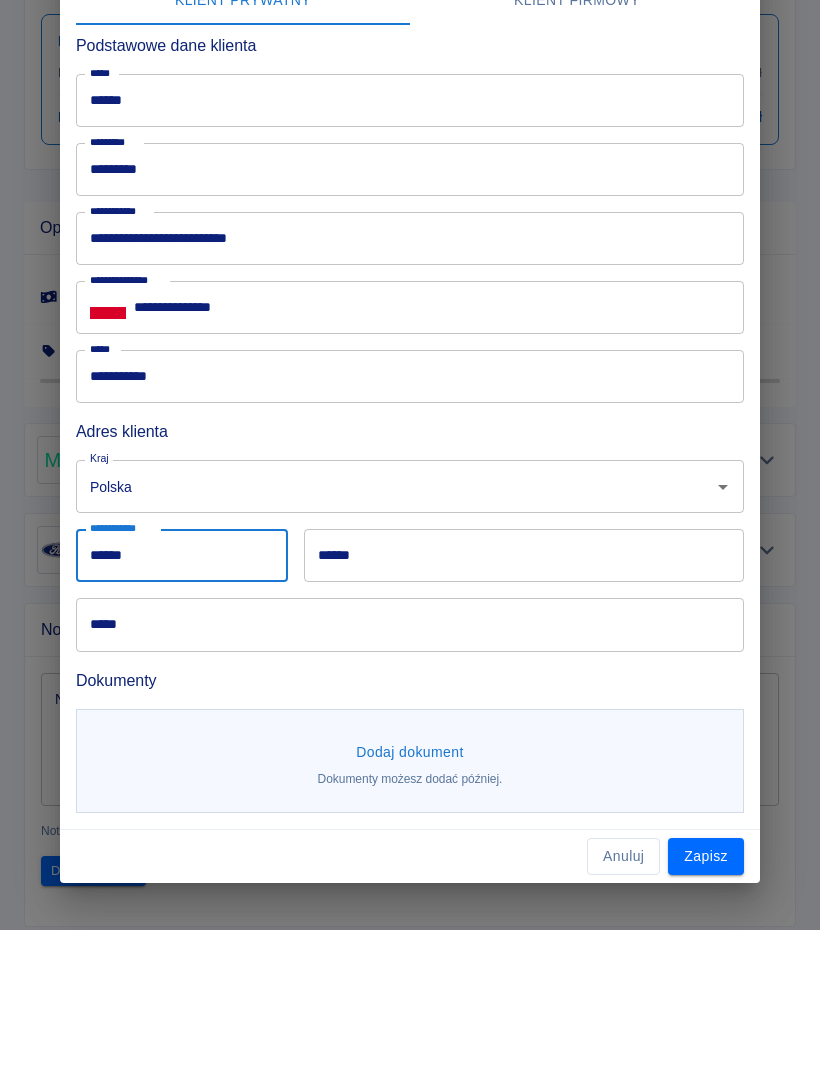 type on "******" 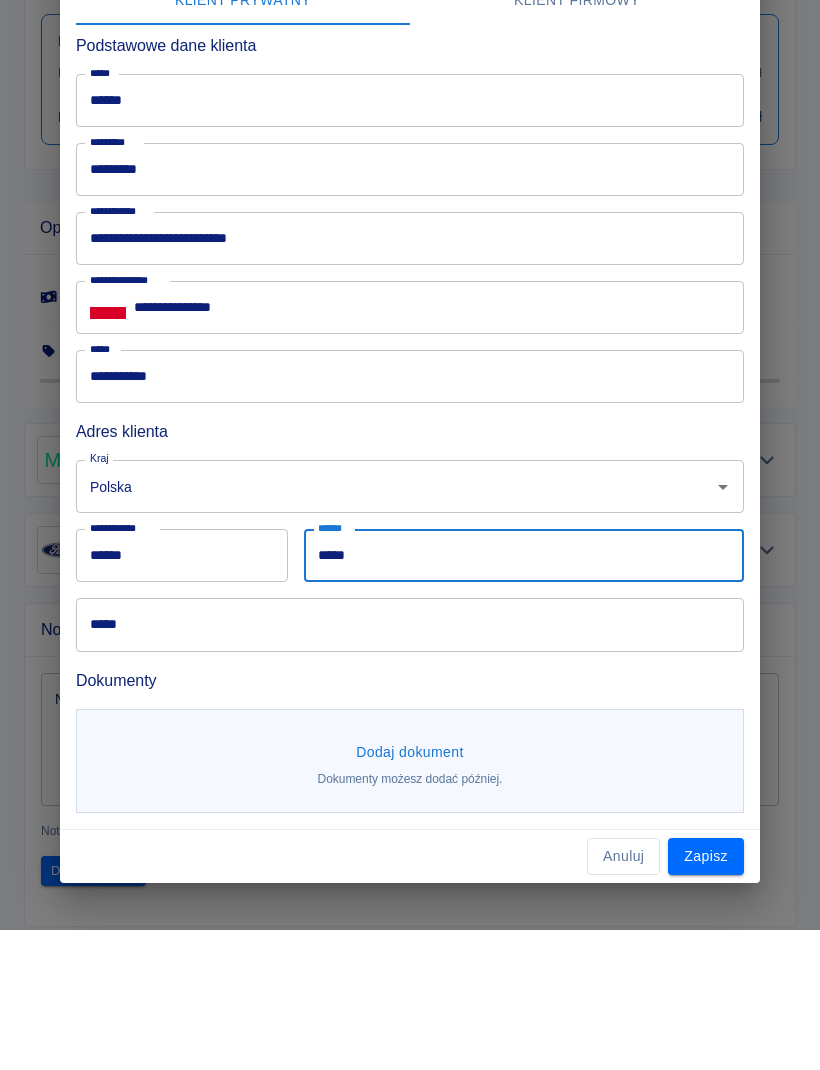 type on "****" 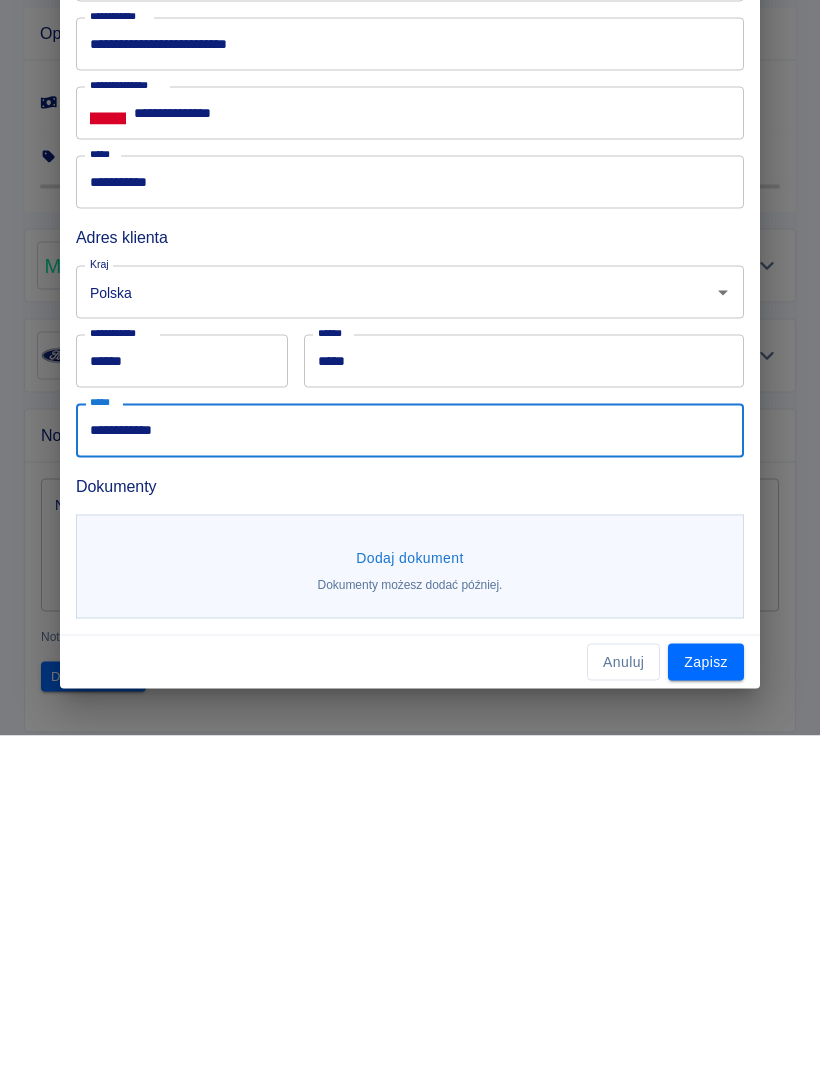 type on "**********" 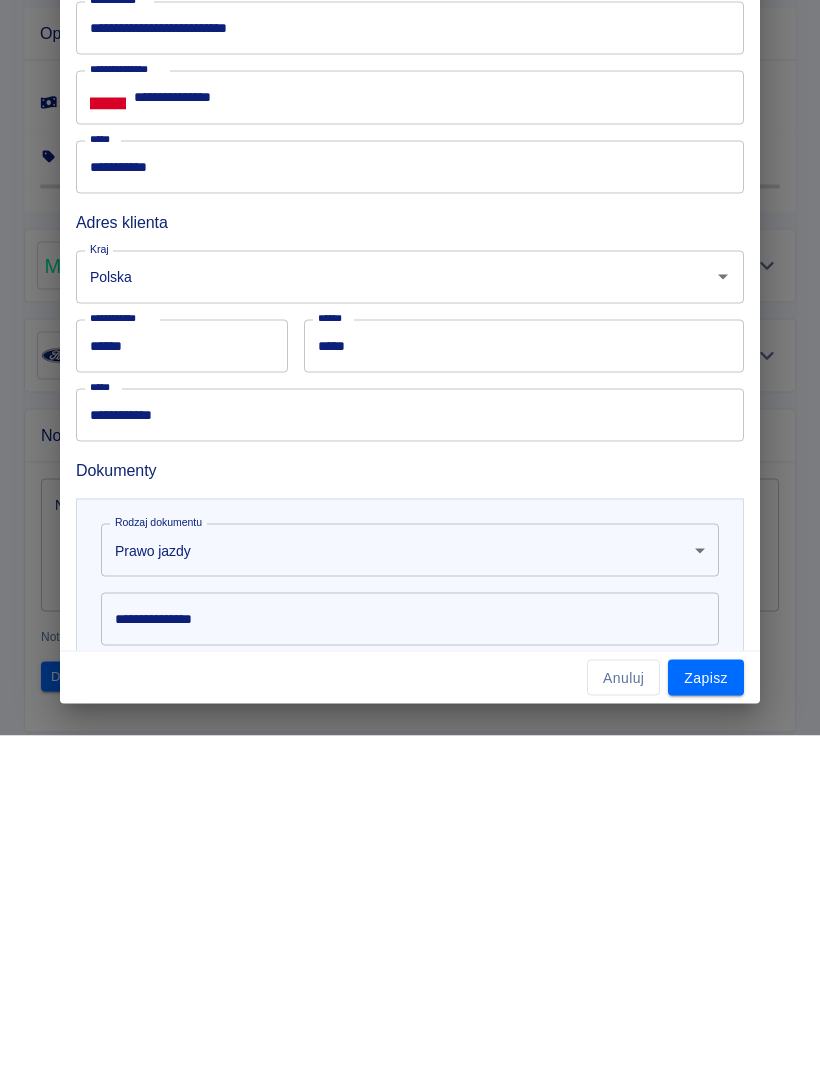 click on "**********" at bounding box center [410, 953] 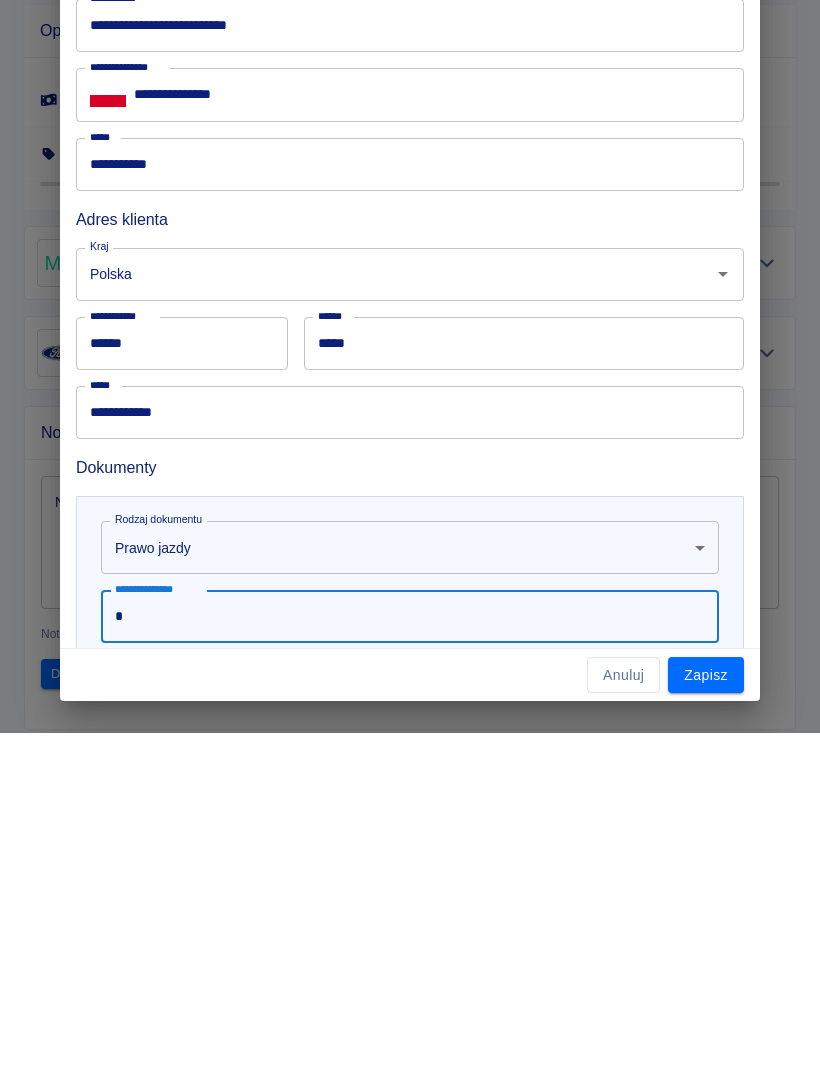 scroll, scrollTop: 0, scrollLeft: 0, axis: both 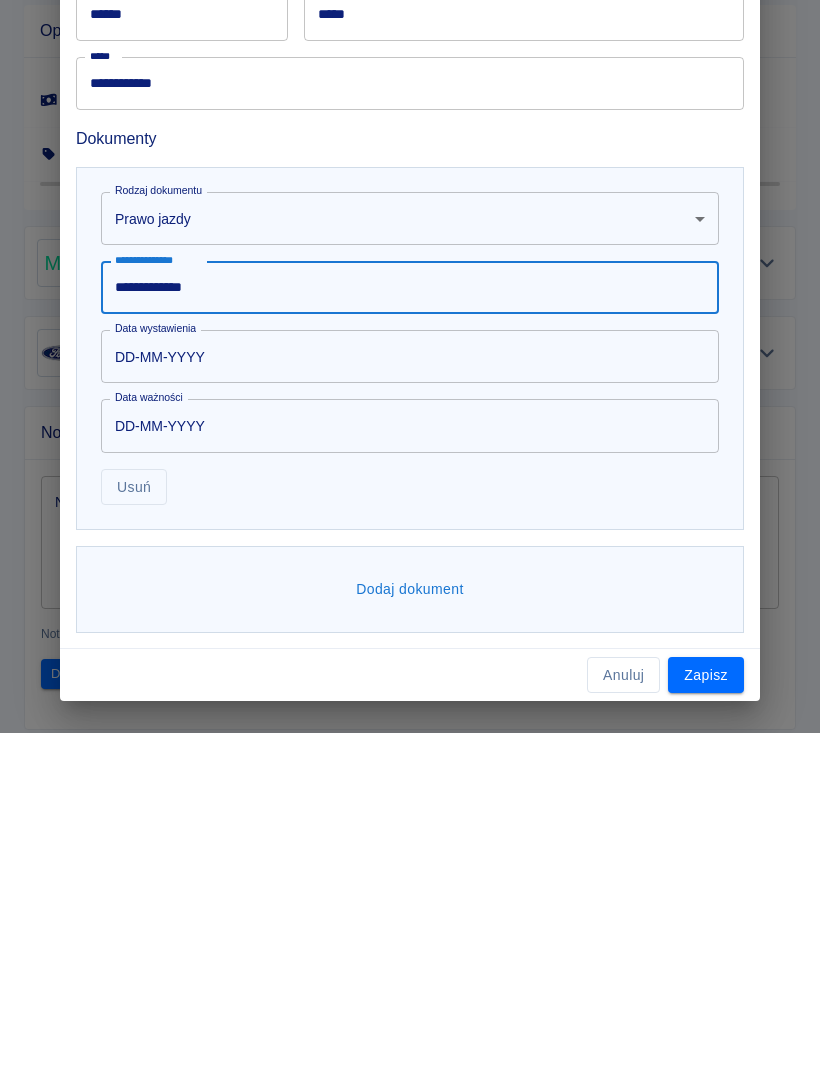 type on "**********" 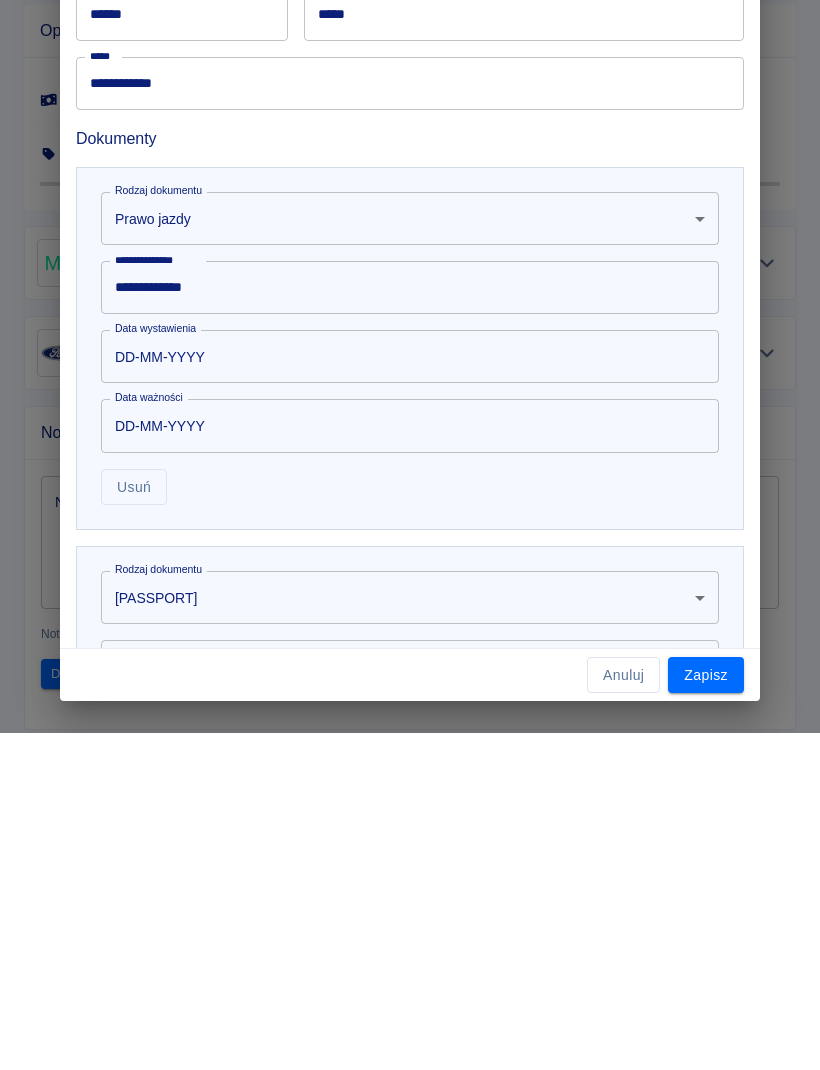 click on "**********" at bounding box center [410, 535] 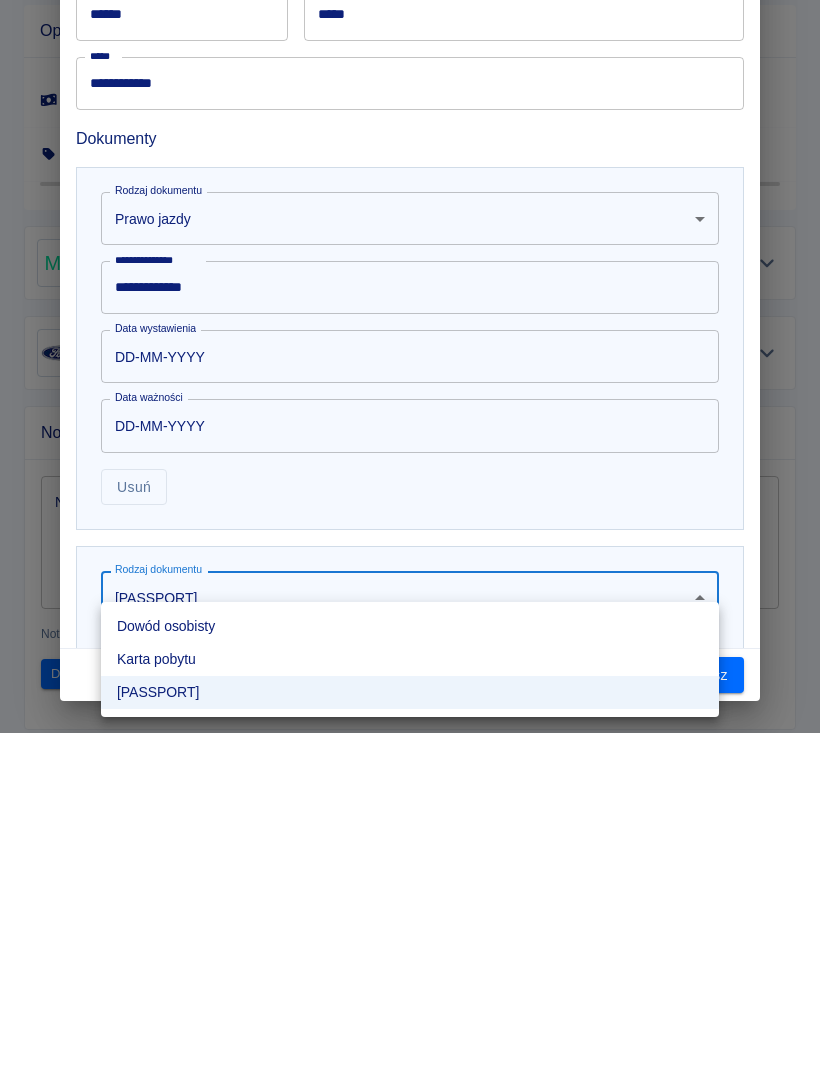 click on "Dowód osobisty" at bounding box center [410, 963] 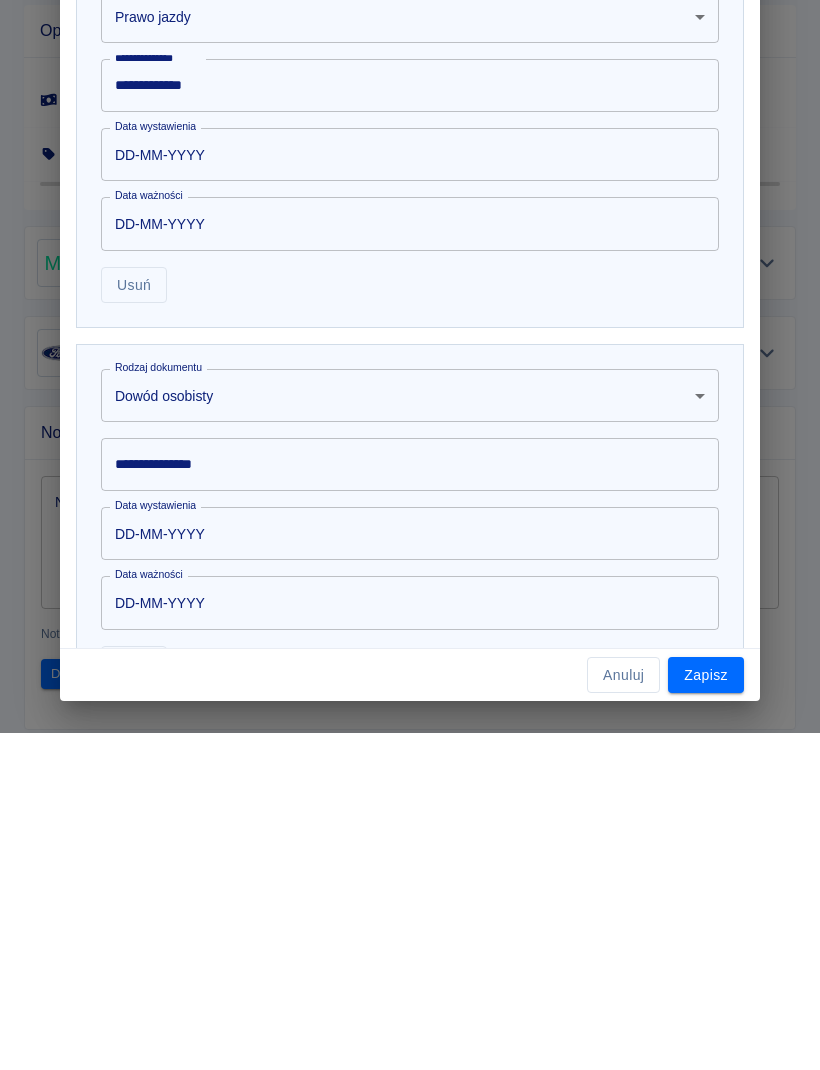 scroll, scrollTop: 529, scrollLeft: 0, axis: vertical 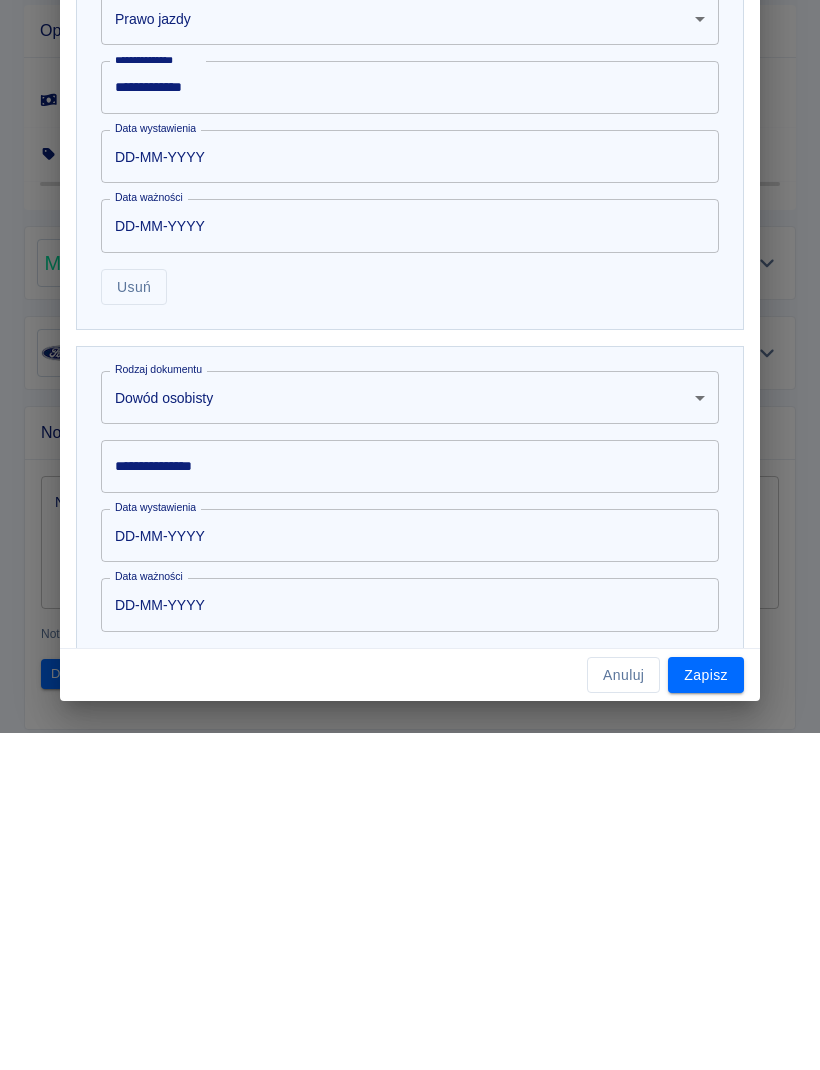 click on "**********" at bounding box center [410, 803] 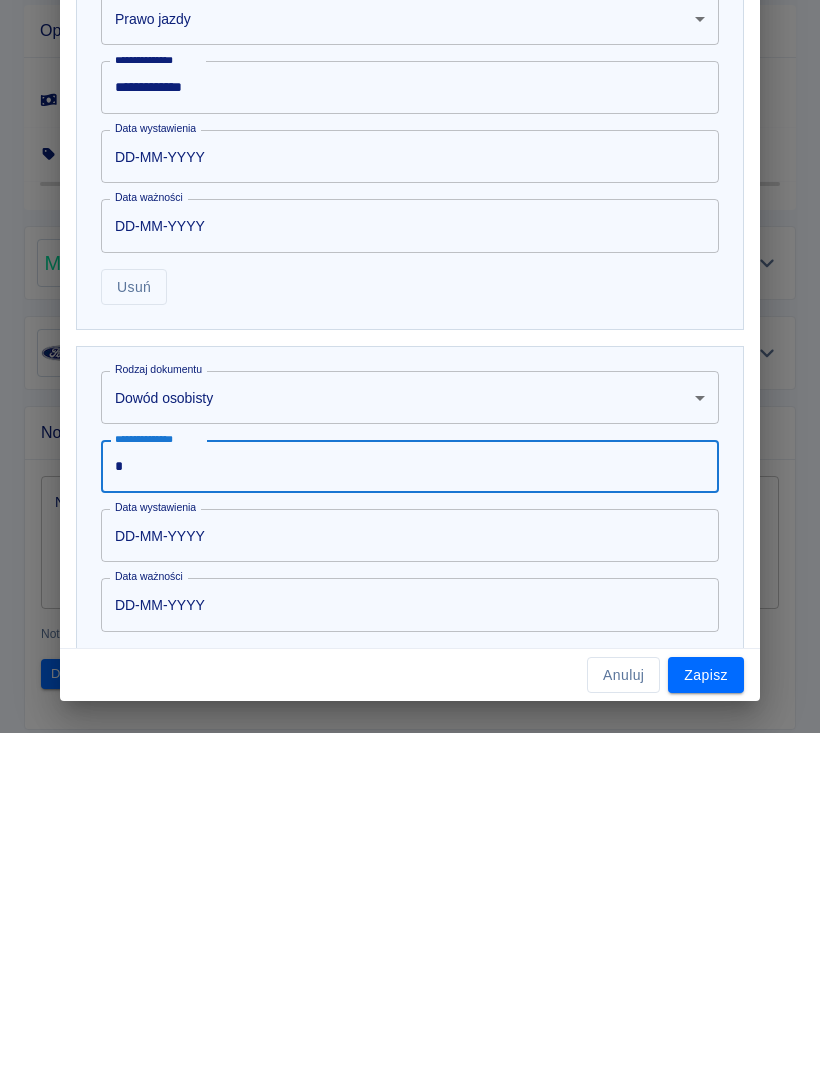 scroll, scrollTop: 0, scrollLeft: 0, axis: both 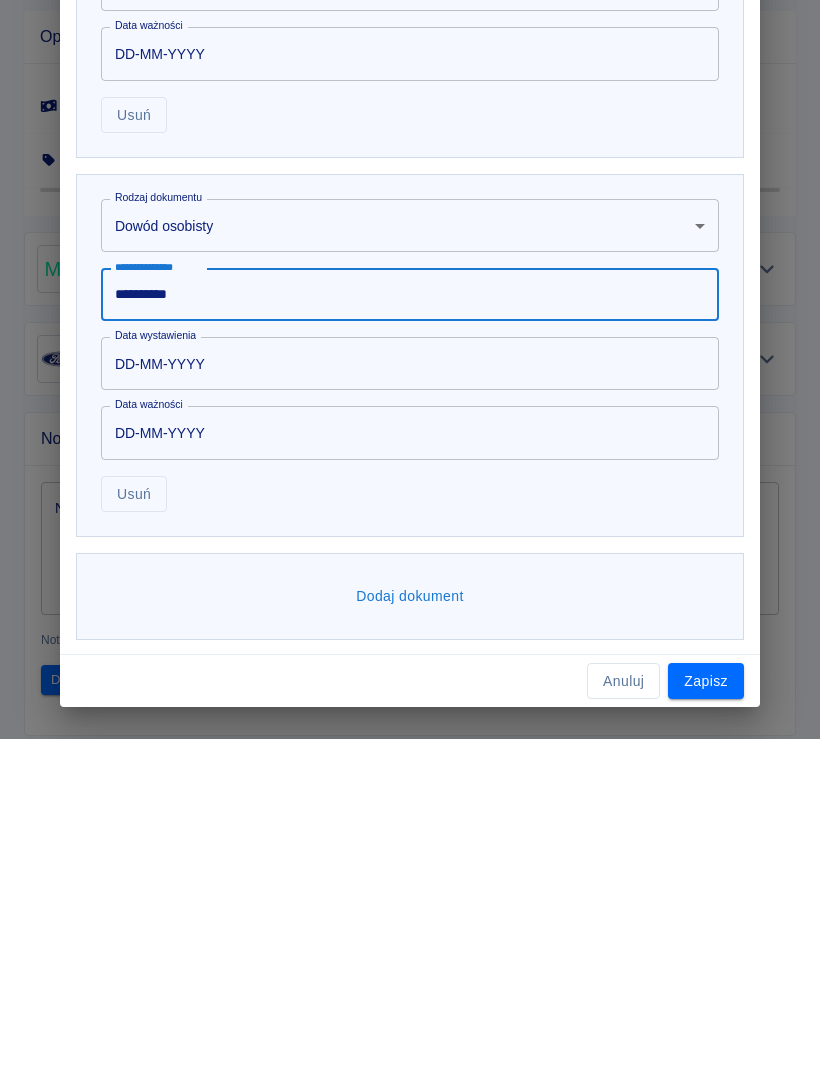 type on "**********" 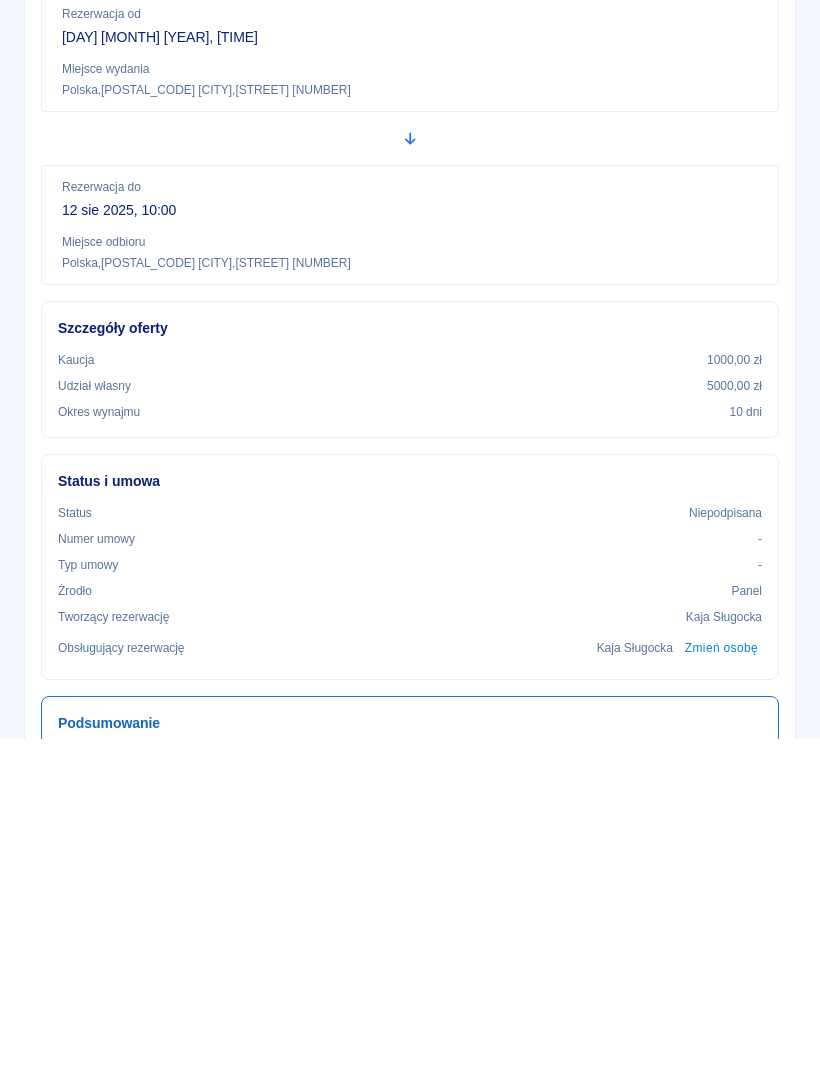 scroll, scrollTop: 0, scrollLeft: 0, axis: both 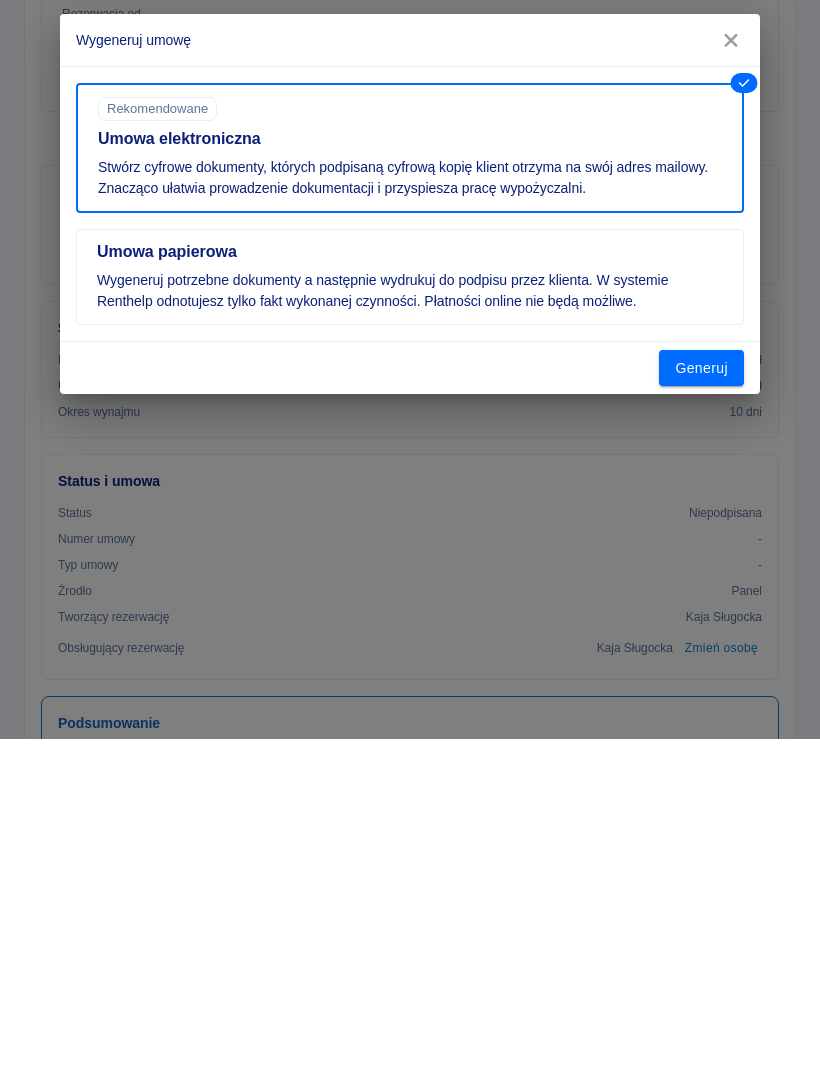click on "Generuj" at bounding box center [701, 699] 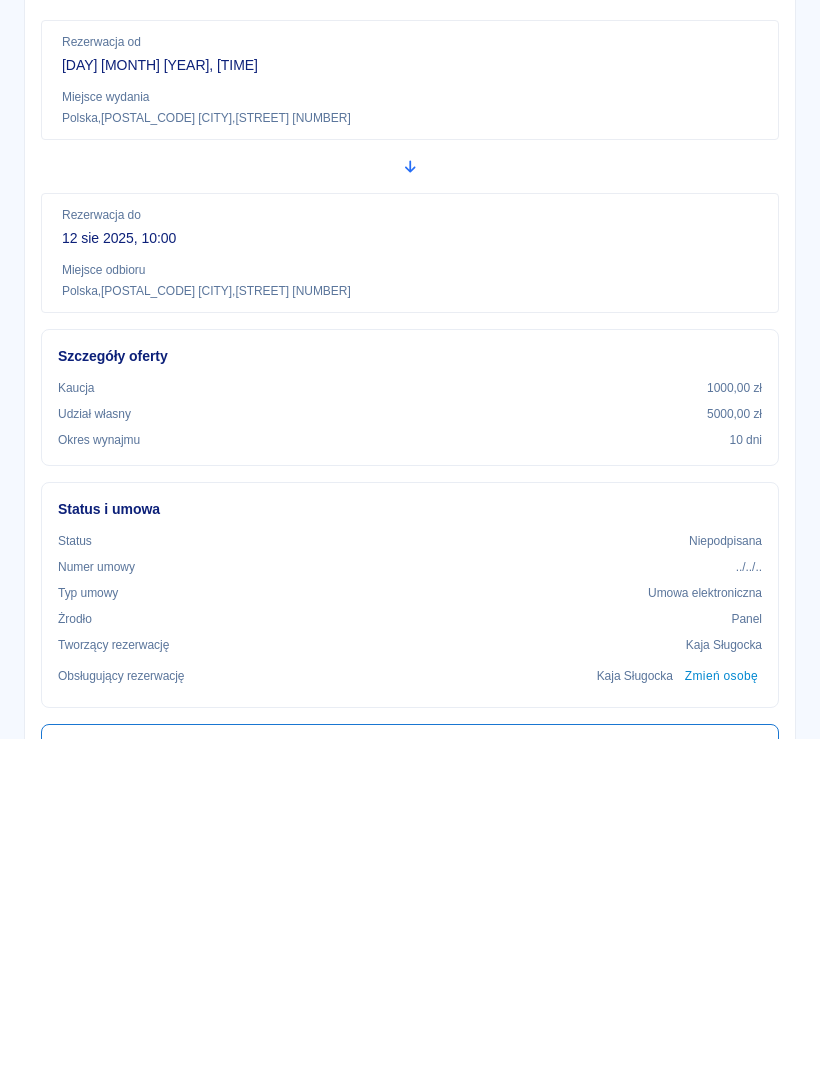 scroll, scrollTop: 0, scrollLeft: 0, axis: both 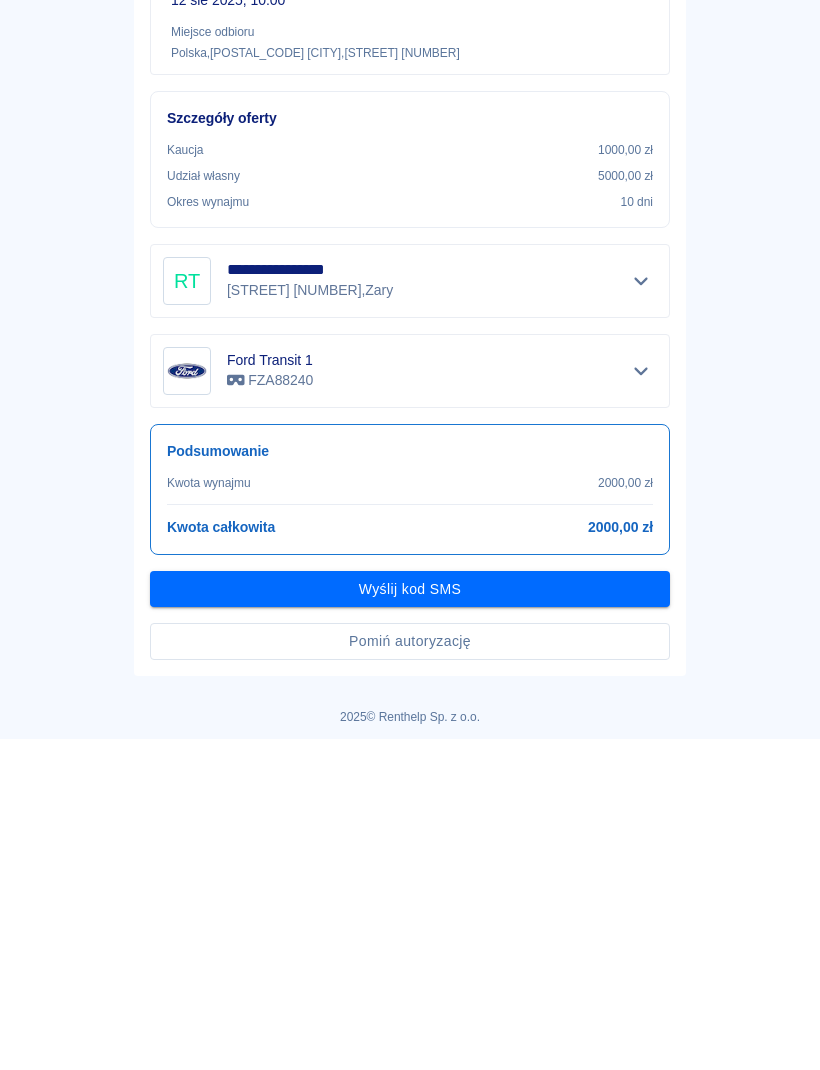click on "Pomiń autoryzację" at bounding box center (410, 972) 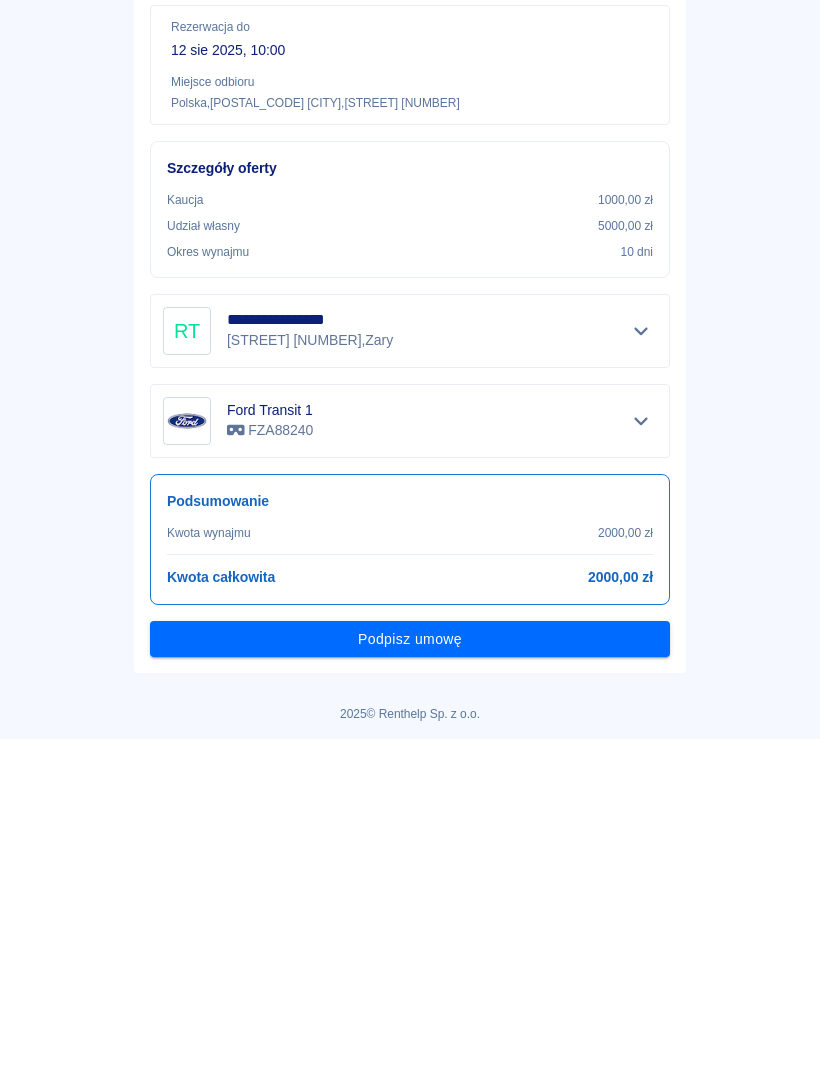 scroll, scrollTop: 100, scrollLeft: 0, axis: vertical 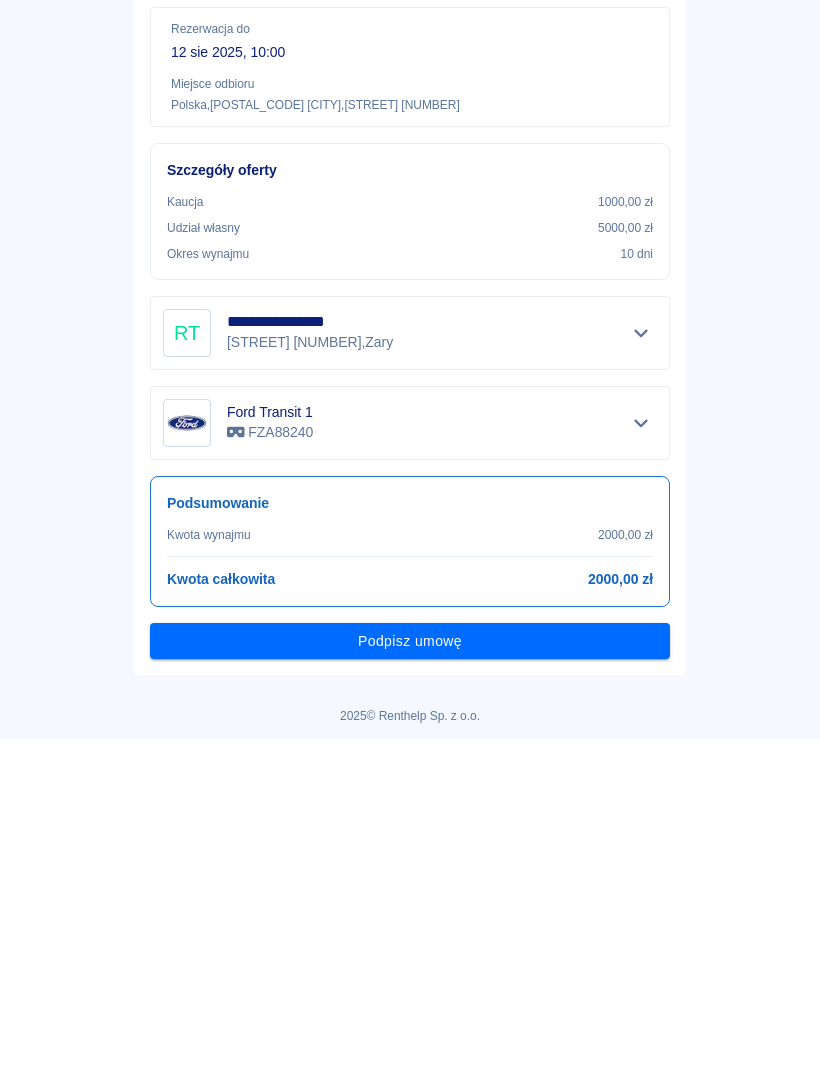 click on "Podpisz umowę" at bounding box center (410, 972) 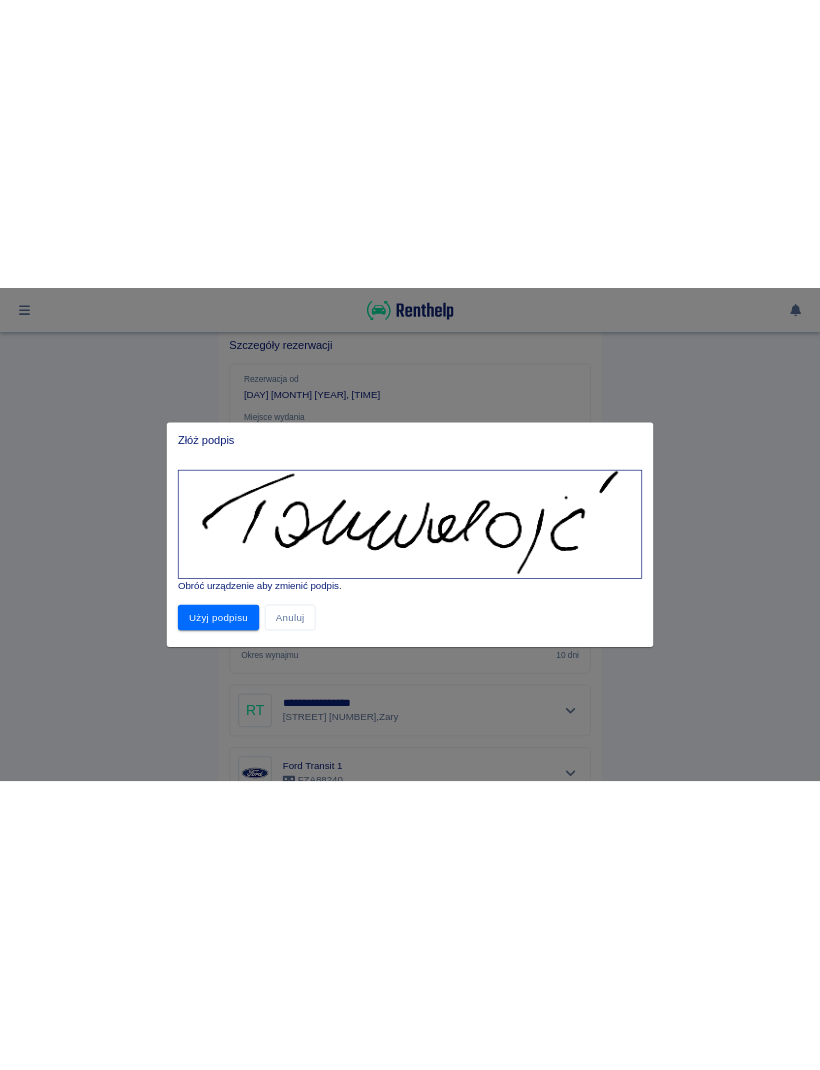 scroll, scrollTop: 0, scrollLeft: 0, axis: both 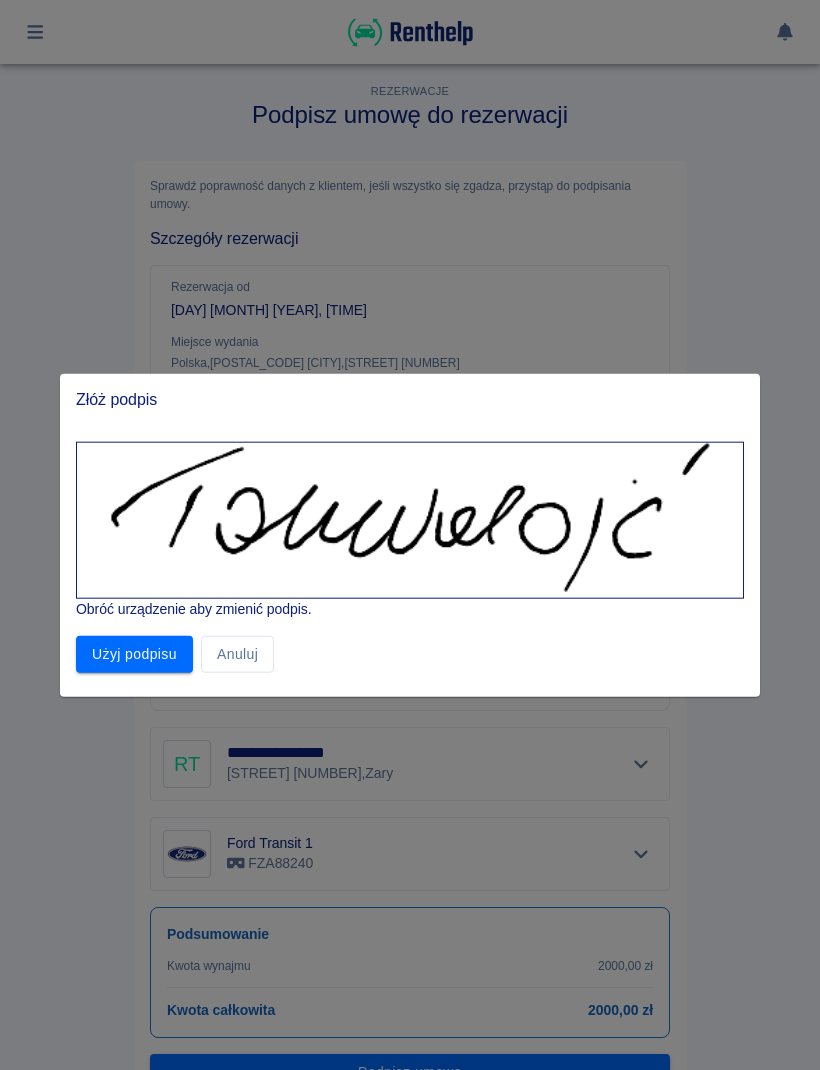 click on "Użyj podpisu" at bounding box center [134, 654] 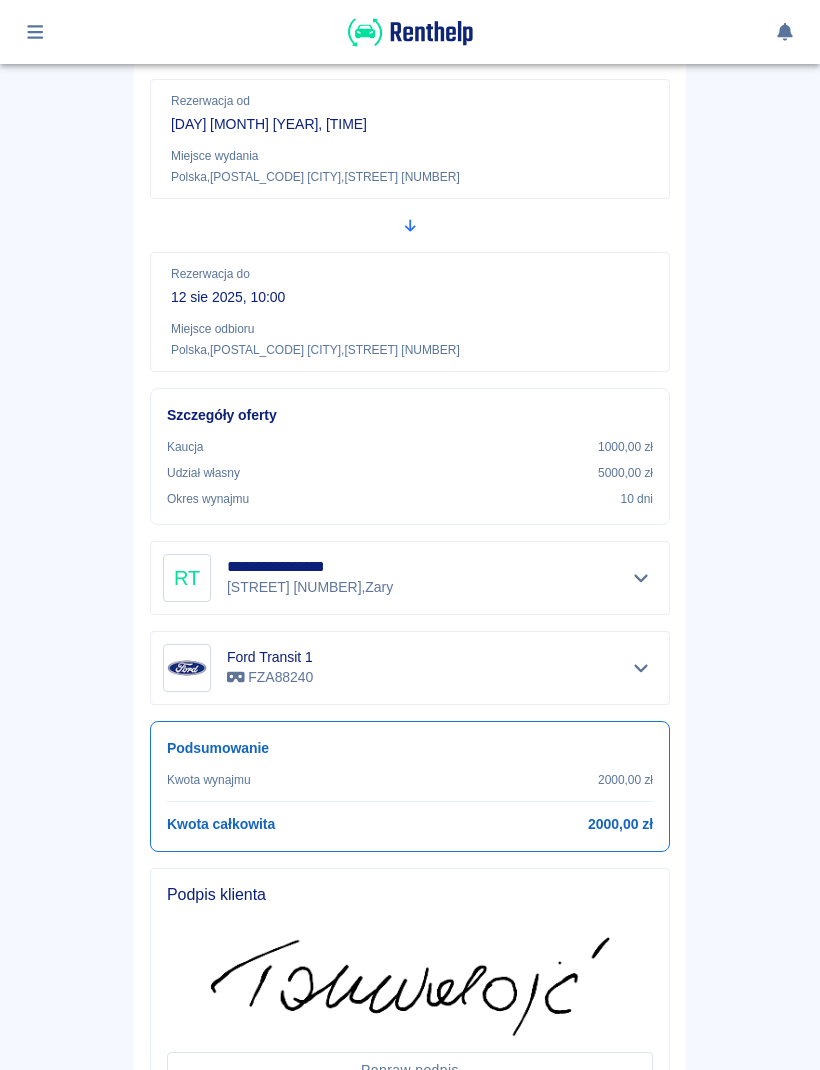 scroll, scrollTop: 277, scrollLeft: 0, axis: vertical 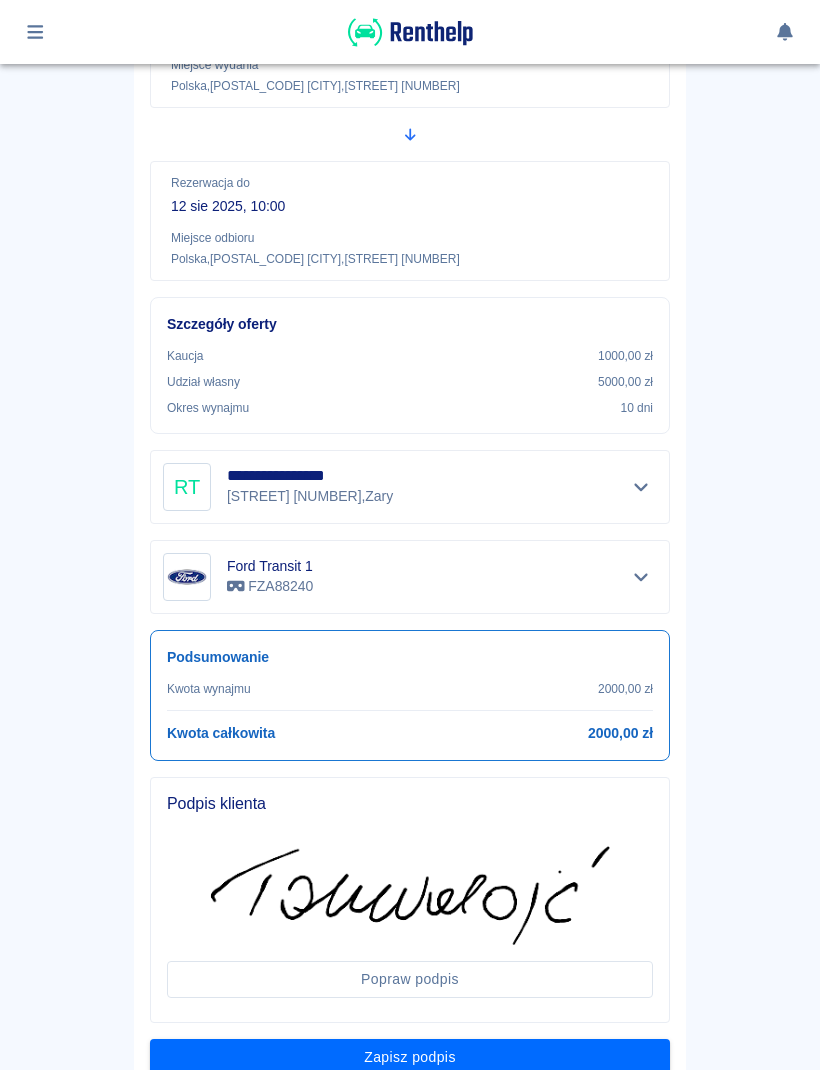click on "Zapisz podpis" at bounding box center [410, 1057] 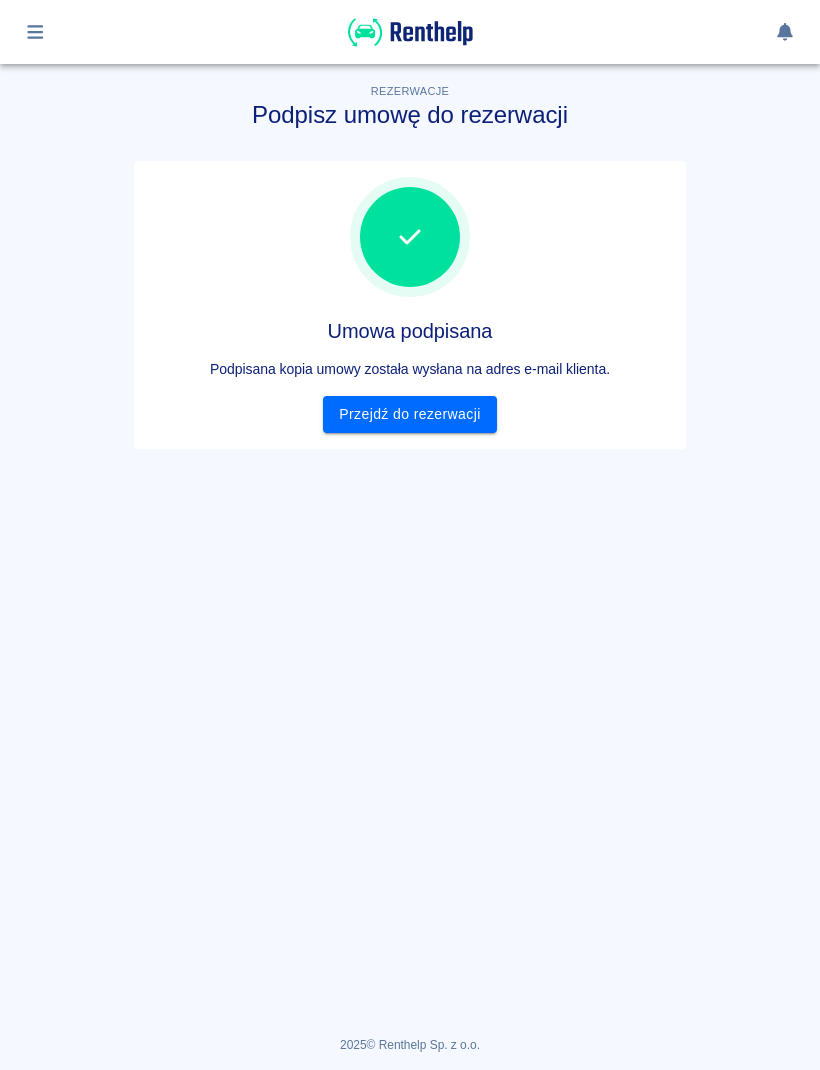 scroll, scrollTop: 0, scrollLeft: 0, axis: both 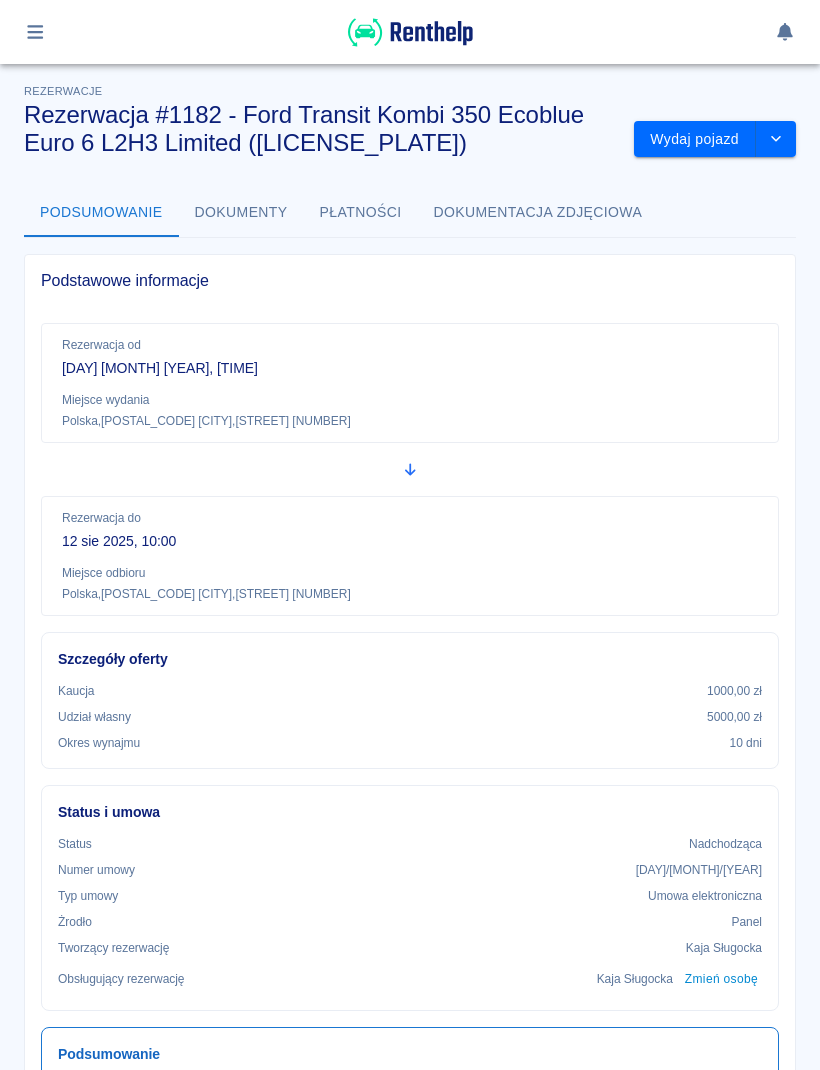 click on "Wydaj pojazd" at bounding box center (695, 139) 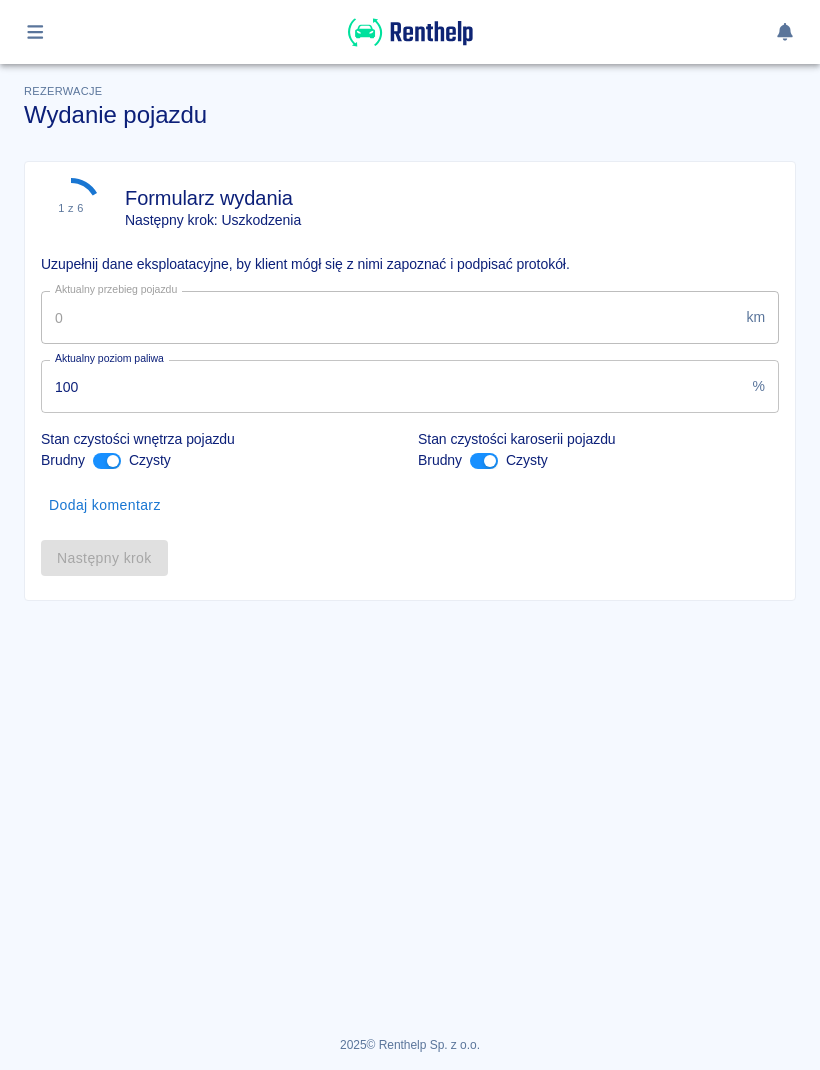 type on "120618" 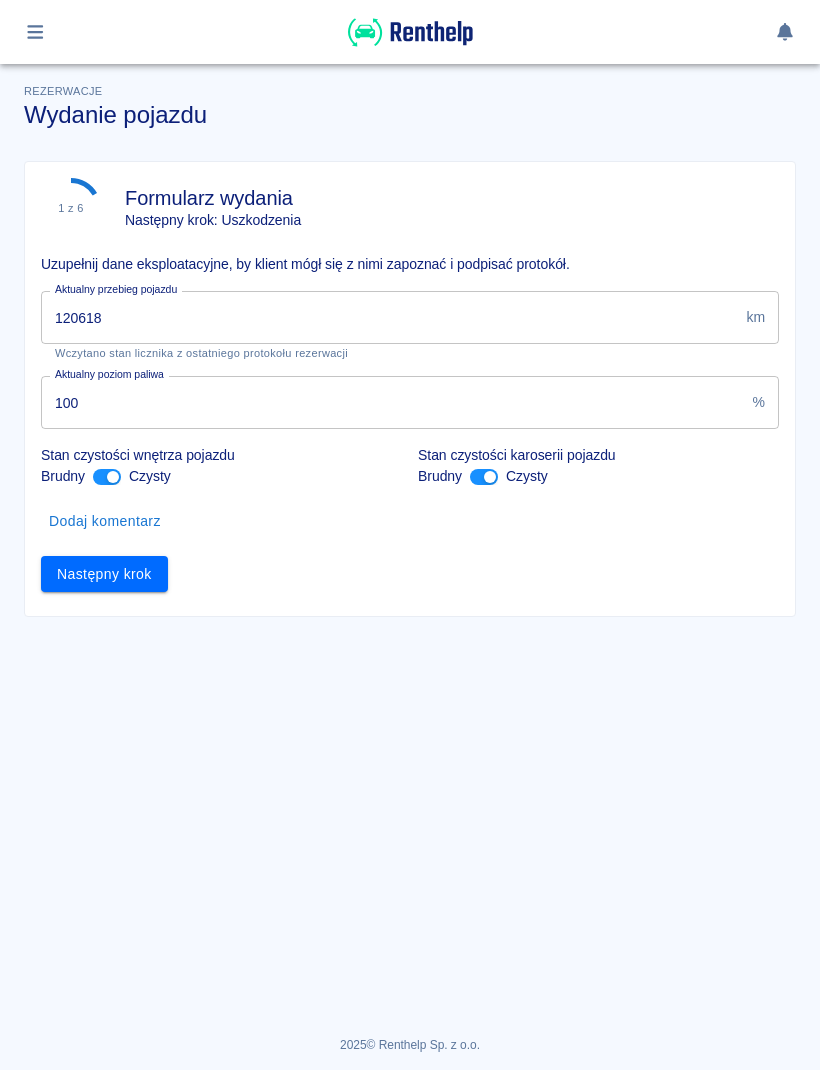 click on "Następny krok" at bounding box center (104, 574) 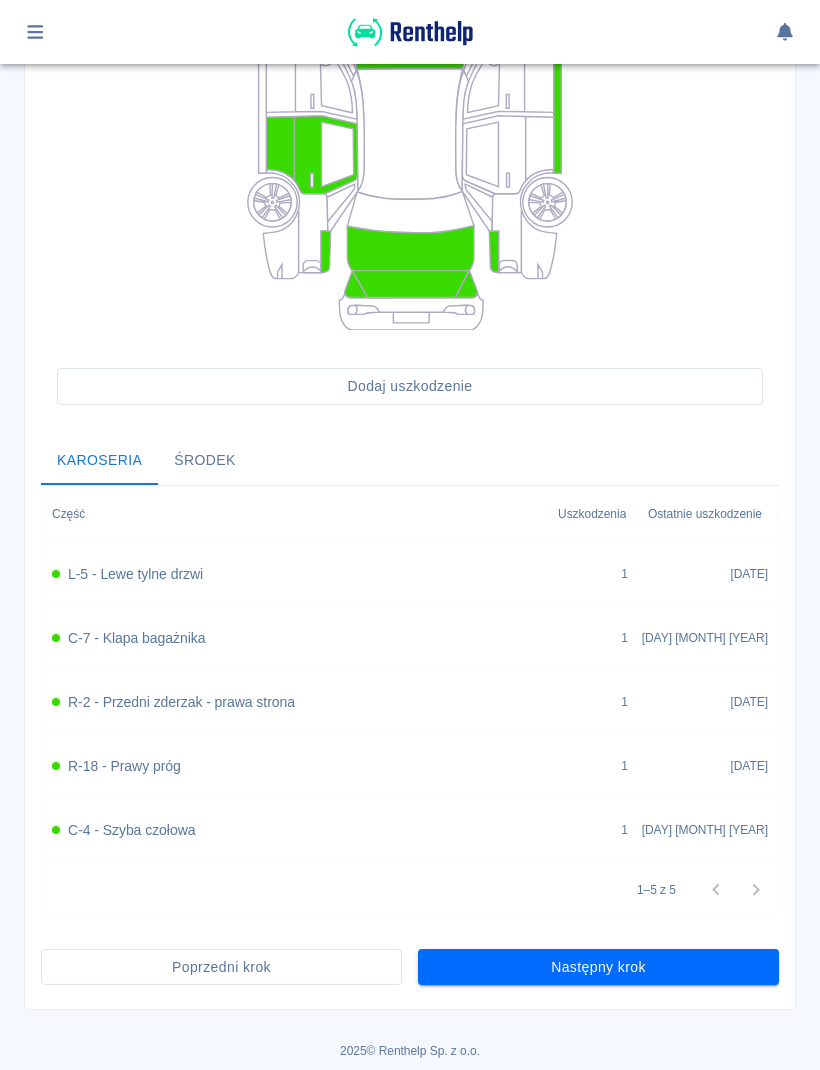 scroll, scrollTop: 395, scrollLeft: 0, axis: vertical 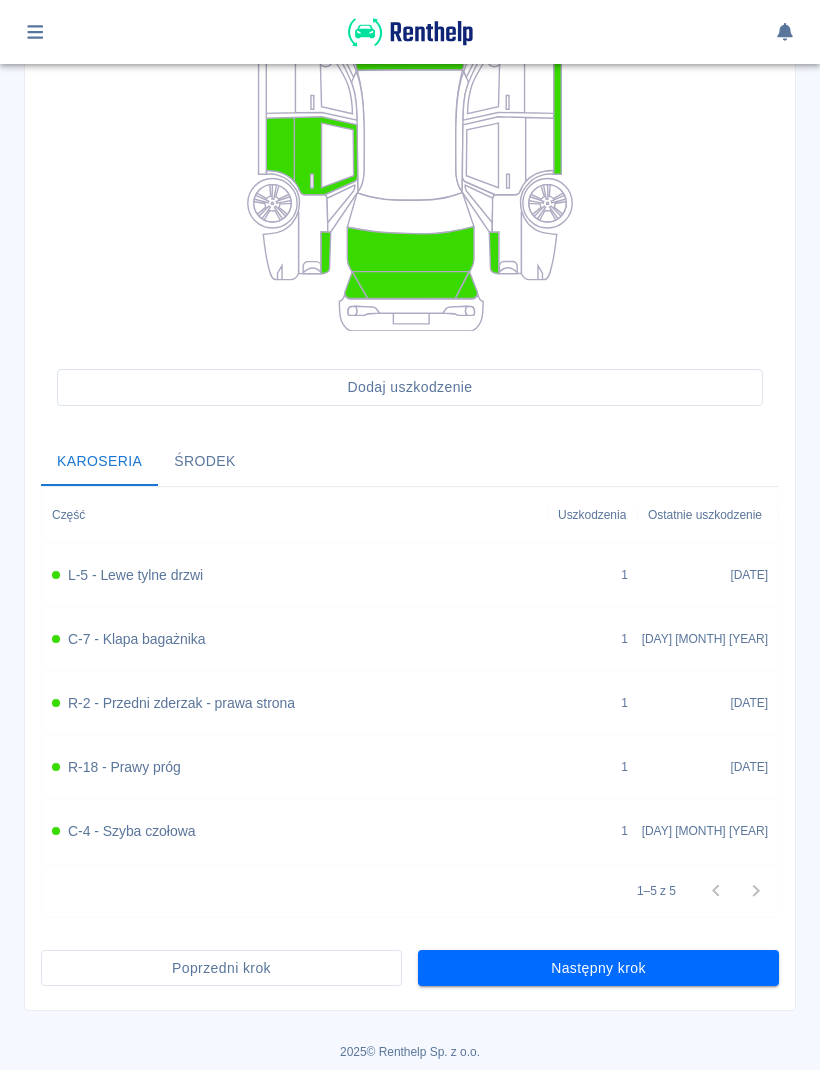 click on "Następny krok" at bounding box center (598, 968) 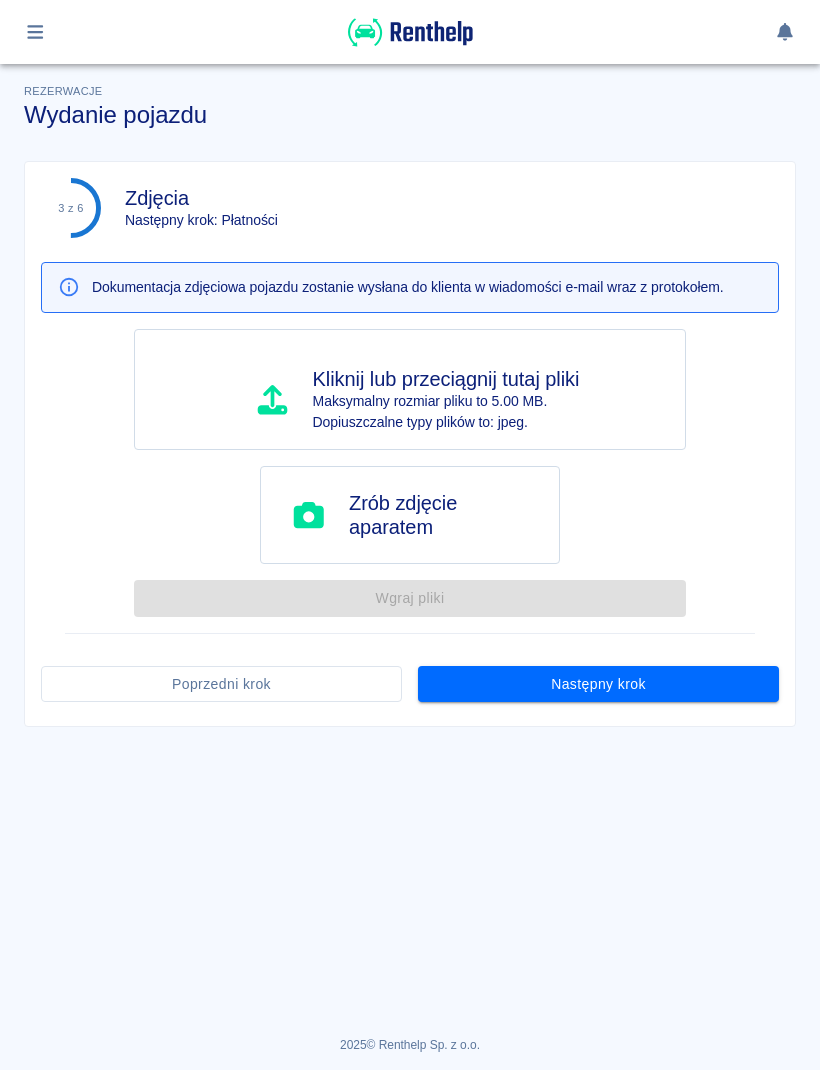 scroll, scrollTop: 0, scrollLeft: 0, axis: both 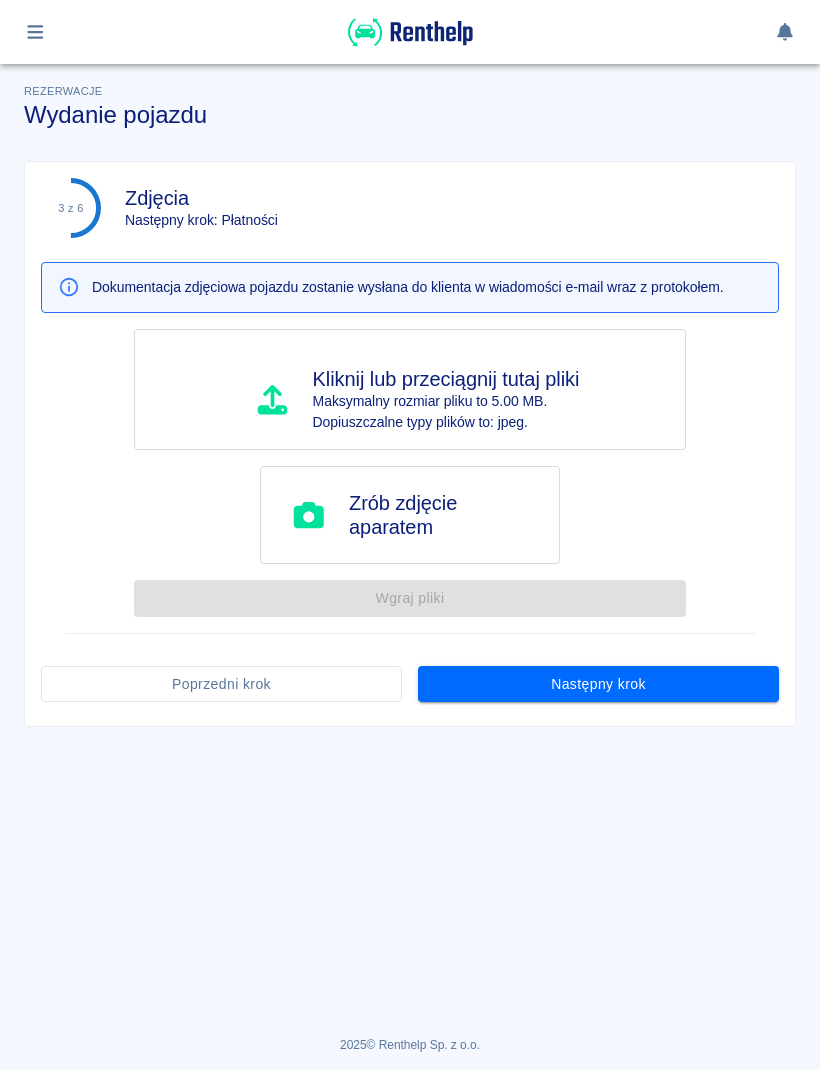 click on "Następny krok" at bounding box center [598, 684] 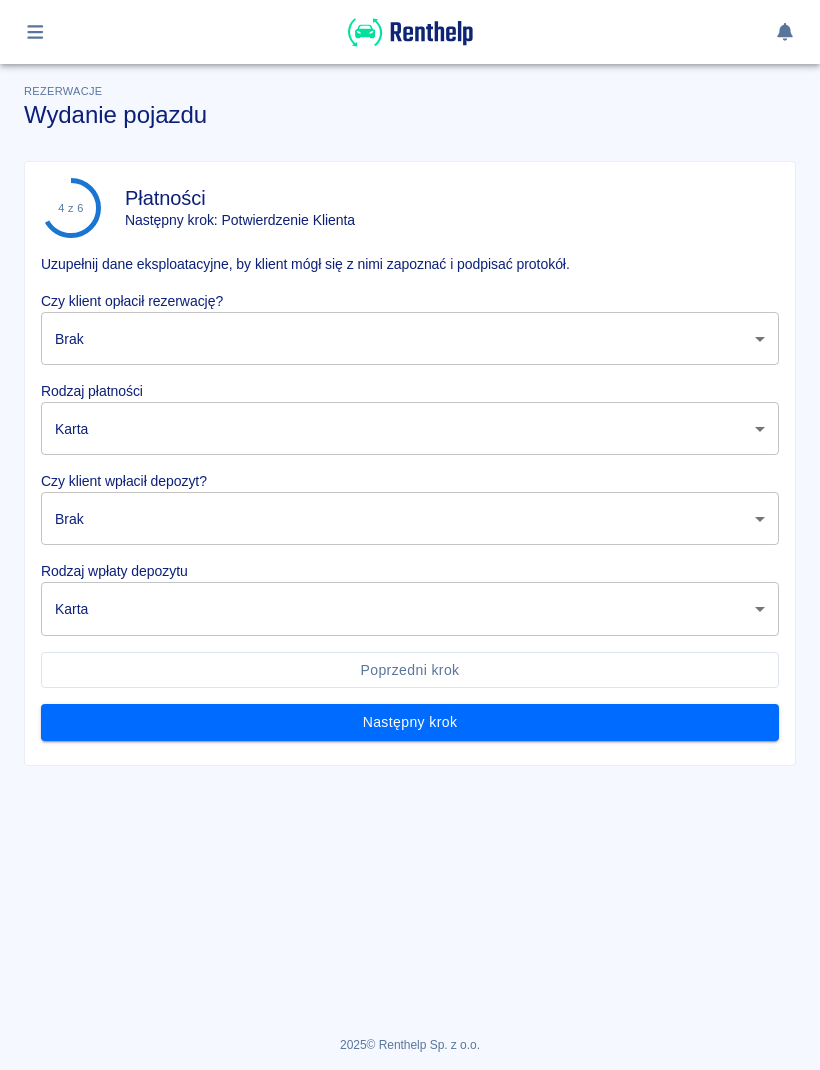 click on "Używamy plików Cookies, by zapewnić Ci najlepsze możliwe doświadczenie. Aby dowiedzieć się więcej, zapoznaj się z naszą Polityką Prywatności. Polityka Prywatności Rozumiem Rezerwacje Wydanie pojazdu 4 z 6 Płatności Następny krok: Potwierdzenie Klienta Uzupełnij dane eksploatacyjne, by klient mógł się z nimi zapoznać i podpisać protokół. Czy klient opłacił rezerwację? Brak none Rodzaj płatności Karta card Czy klient wpłacił depozyt? Brak none Rodzaj wpłaty depozytu Karta terminal_card_authorization Poprzedni krok Następny krok 2025 © Renthelp Sp. z o.o. Wydanie pojazdu | Renthelp" at bounding box center (410, 535) 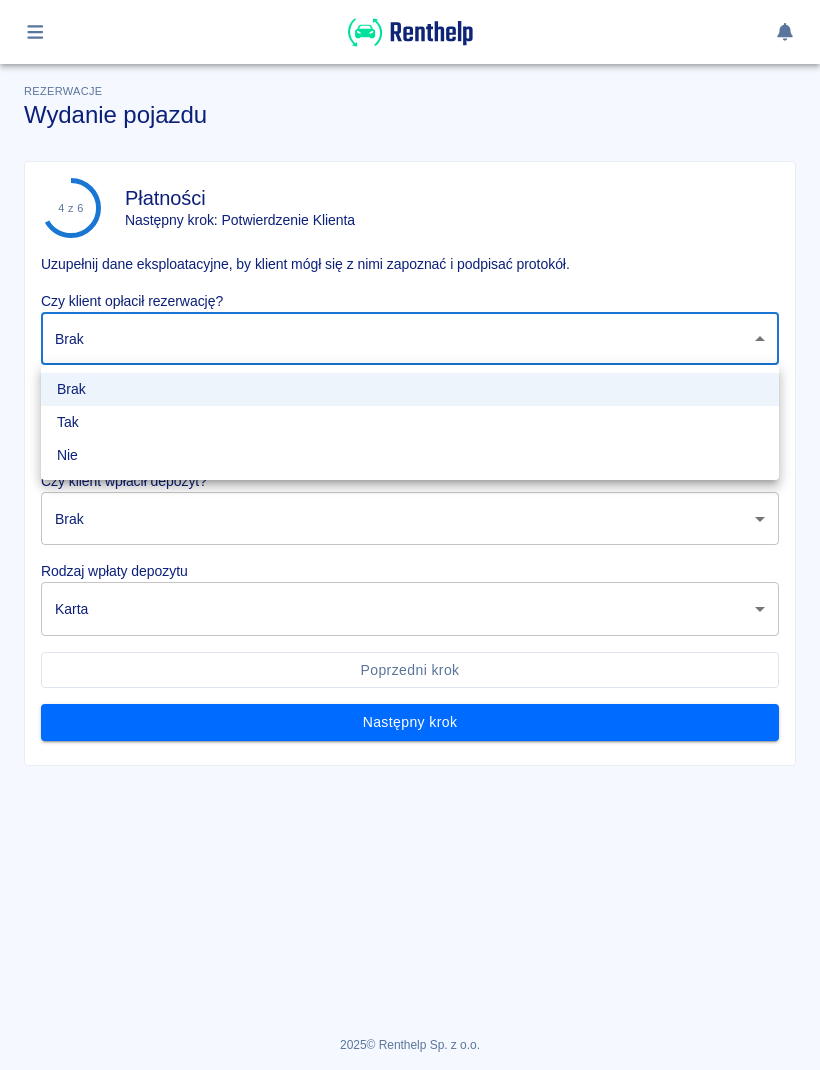click on "Tak" at bounding box center (410, 422) 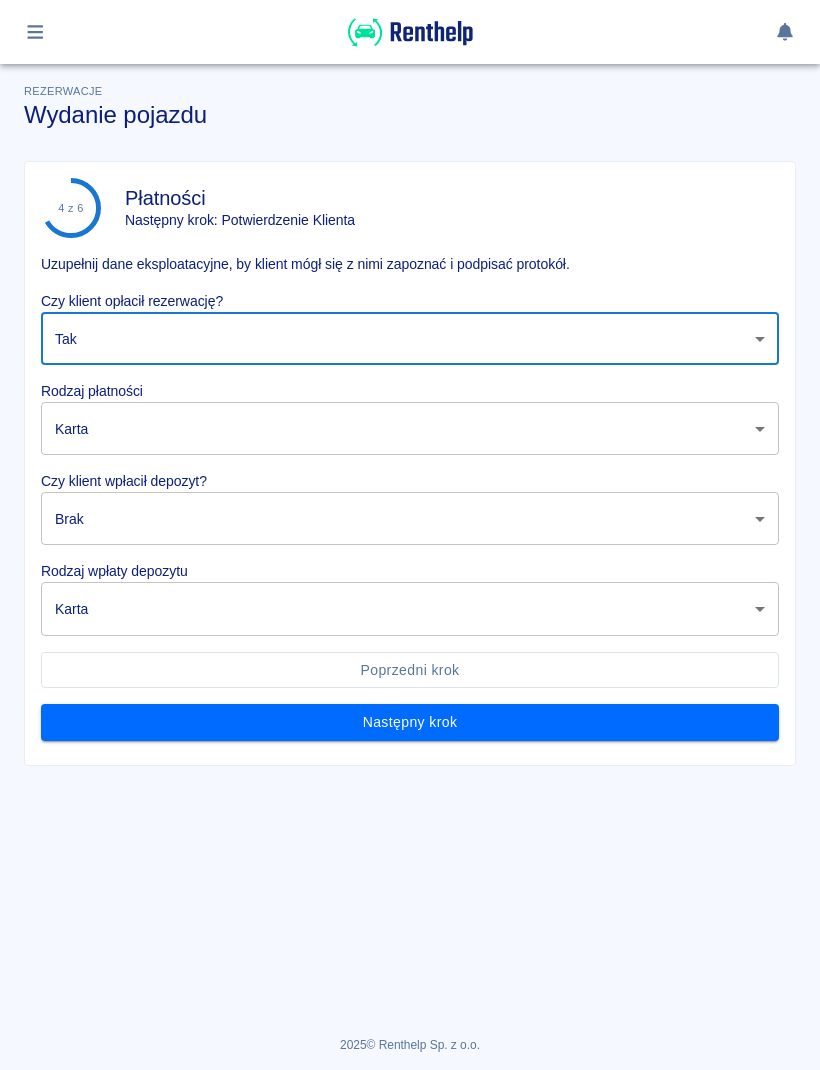 click on "Używamy plików Cookies, by zapewnić Ci najlepsze możliwe doświadczenie. Aby dowiedzieć się więcej, zapoznaj się z naszą Polityką Prywatności. Polityka Prywatności Rozumiem Rezerwacje Wydanie pojazdu 4 z 6 Płatności Następny krok: Potwierdzenie Klienta Uzupełnij dane eksploatacyjne, by klient mógł się z nimi zapoznać i podpisać protokół. Czy klient opłacił rezerwację? Tak true Rodzaj płatności Karta card Czy klient wpłacił depozyt? Brak none Rodzaj wpłaty depozytu Karta terminal_card_authorization Poprzedni krok Następny krok 2025 © Renthelp Sp. z o.o. Wydanie pojazdu | Renthelp Brak Tak Nie" at bounding box center [410, 535] 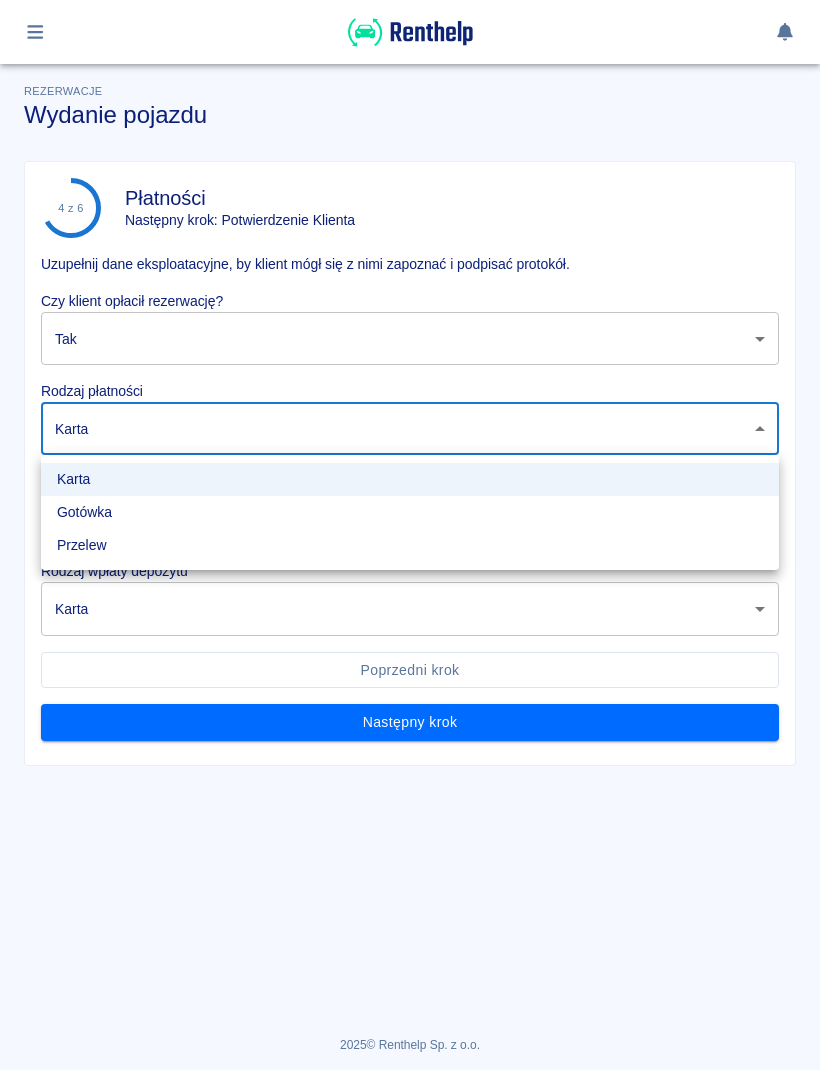 click on "Gotówka" at bounding box center [410, 512] 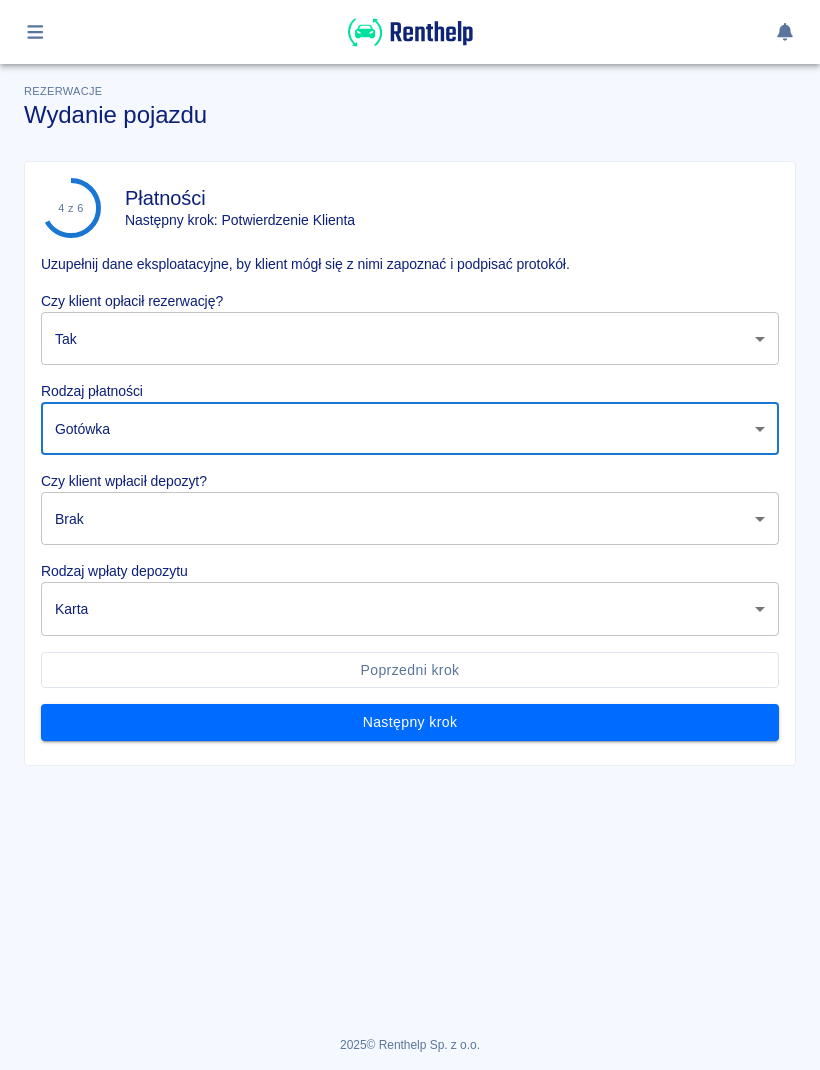 type on "cash" 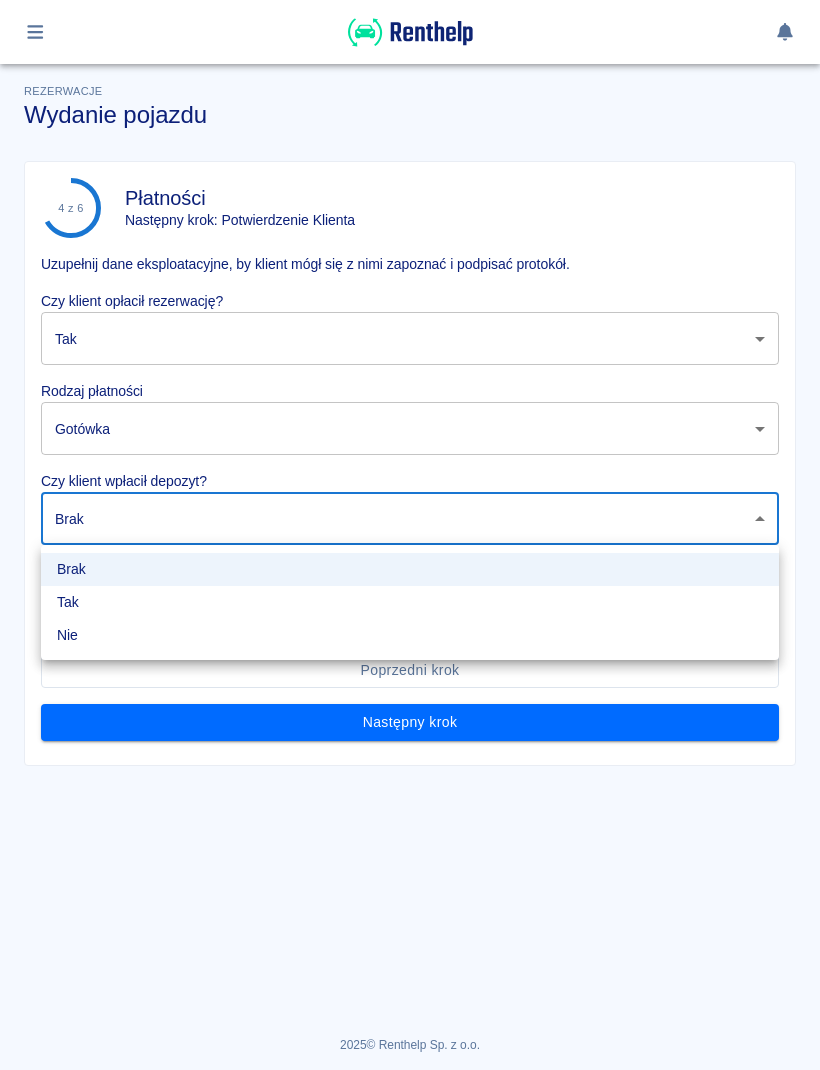 click on "Tak" at bounding box center [410, 602] 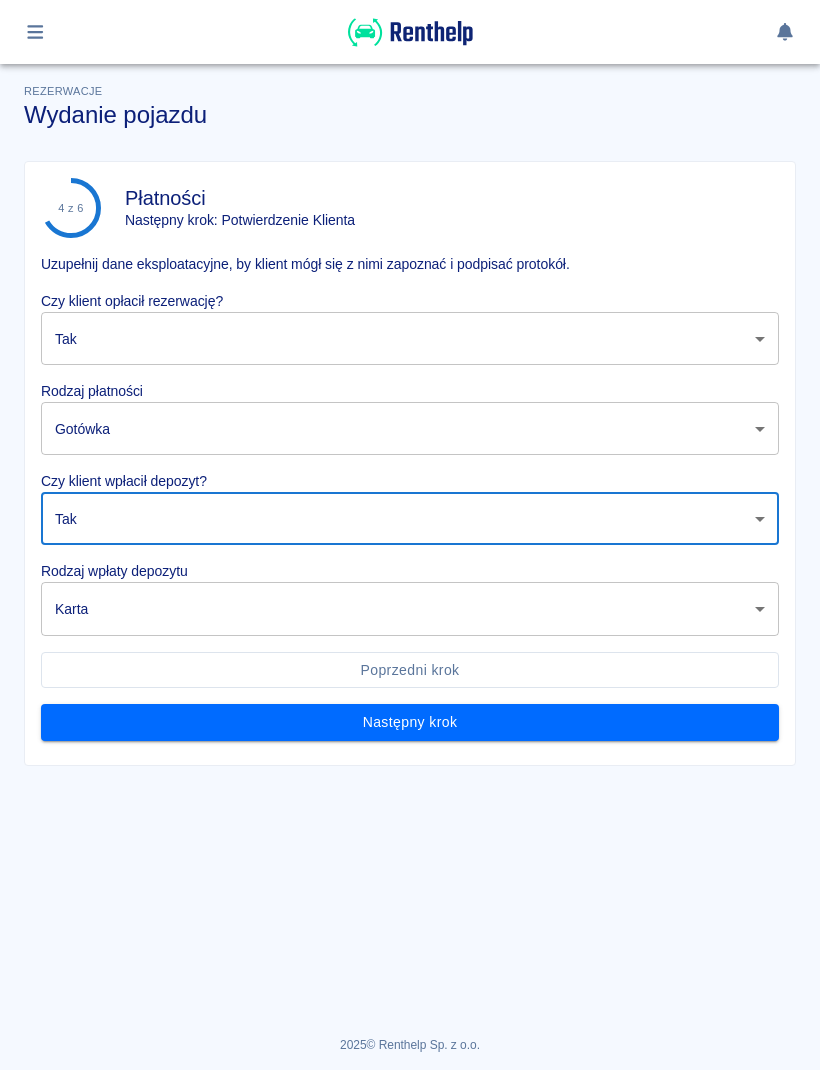 click on "Używamy plików Cookies, by zapewnić Ci najlepsze możliwe doświadczenie. Aby dowiedzieć się więcej, zapoznaj się z naszą Polityką Prywatności.  Polityka Prywatności Rozumiem Rezerwacje Wydanie pojazdu 4 z 6 Płatności Następny krok: Potwierdzenie Klienta Uzupełnij dane eksploatacyjne, by klient mógł się z nimi zapoznać i podpisać protokół. Czy klient opłacił rezerwację? Tak true ​ Rodzaj płatności Gotówka cash ​ Czy klient wpłacił depozyt? Tak true ​ Rodzaj wpłaty depozytu Karta terminal_card_authorization ​ Poprzedni krok Następny krok 2025  © Renthelp Sp. z o.o. Wydanie pojazdu | Renthelp" at bounding box center [410, 535] 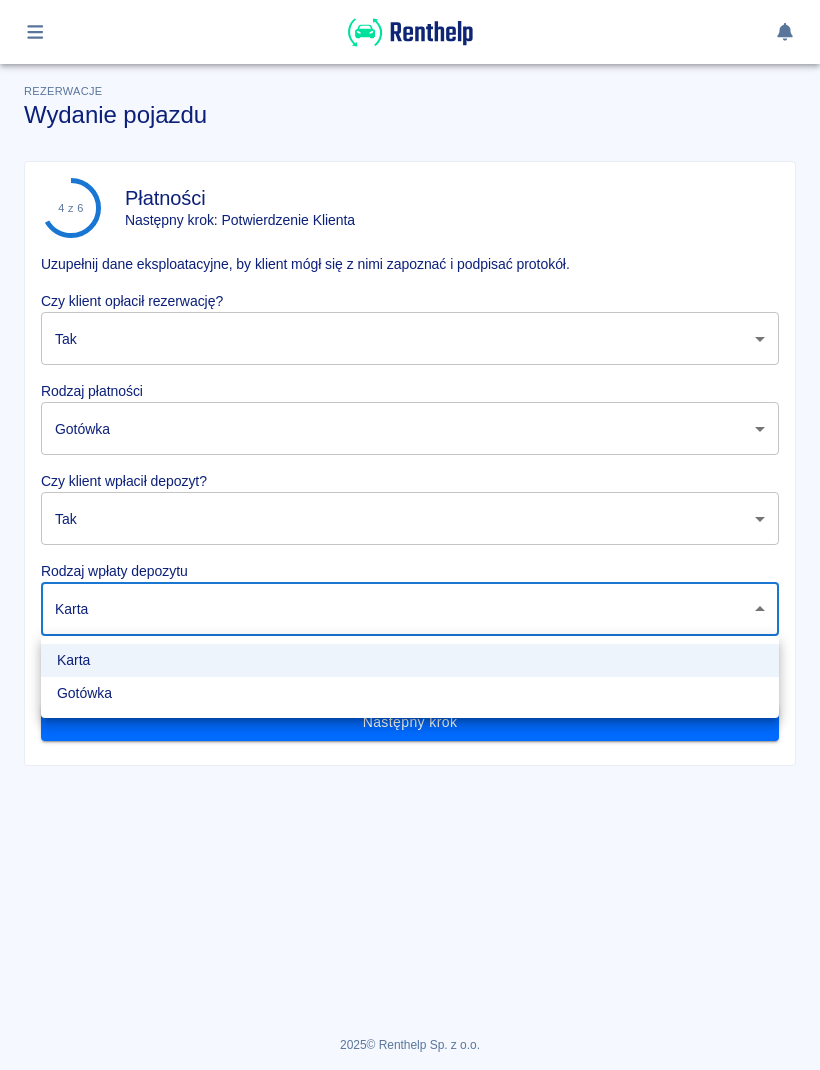 click on "Gotówka" at bounding box center (410, 693) 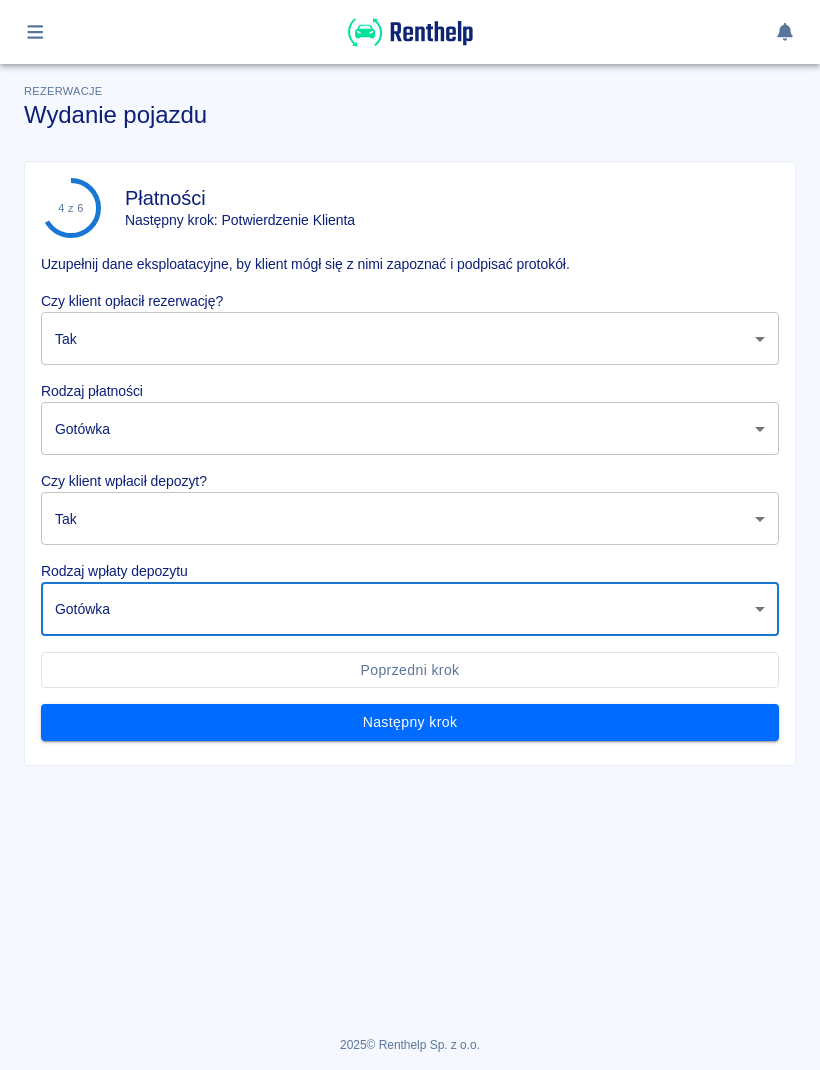 click on "Używamy plików Cookies, by zapewnić Ci najlepsze możliwe doświadczenie. Aby dowiedzieć się więcej, zapoznaj się z naszą Polityką Prywatności. Polityka Prywatności Rozumiem Rezerwacje Wydanie pojazdu 4 z 6 Płatności Następny krok: Potwierdzenie Klienta Uzupełnij dane eksploatacyjne, by klient mógł się z nimi zapoznać i podpisać protokół. Czy klient opłacił rezerwację? Tak true Rodzaj płatności Gotówka cash Czy klient wpłacił depozyt? Tak true Rodzaj wpłaty depozytu Gotówka cash Poprzedni krok Następny krok 2025 © Renthelp Sp. z o.o. Wydanie pojazdu | Renthelp Brak Tak Nie" at bounding box center (410, 535) 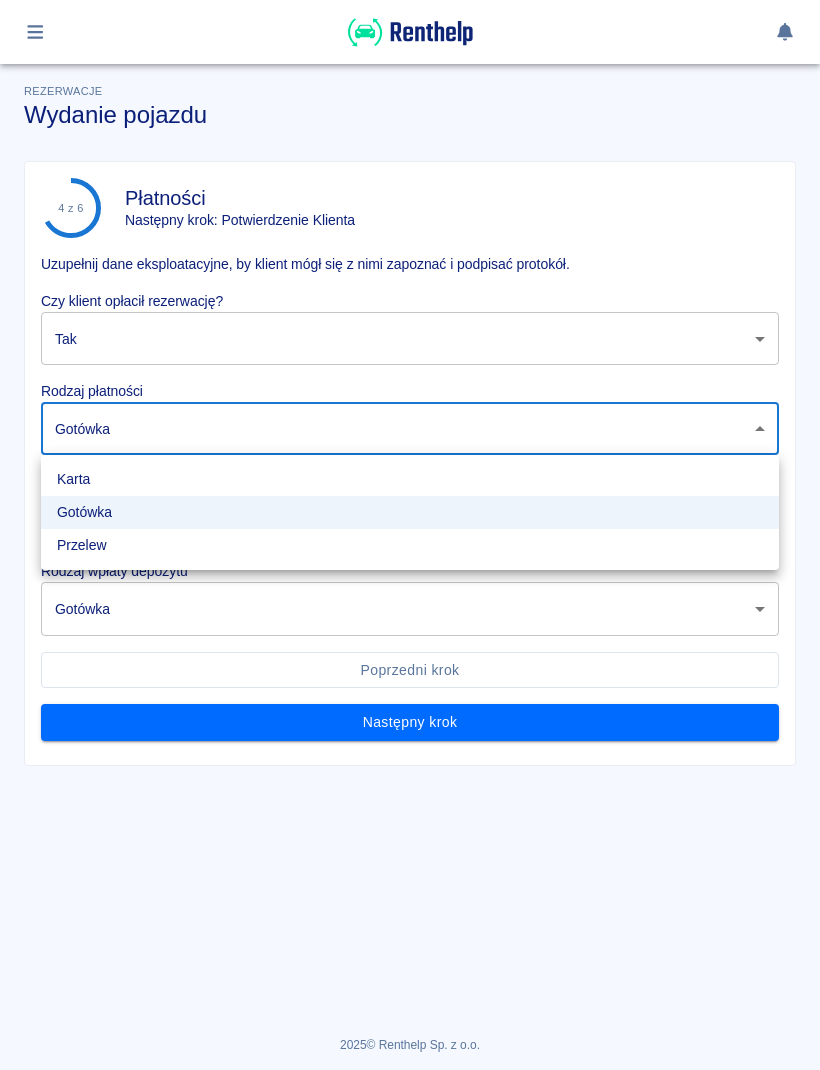 click on "Przelew" at bounding box center [410, 545] 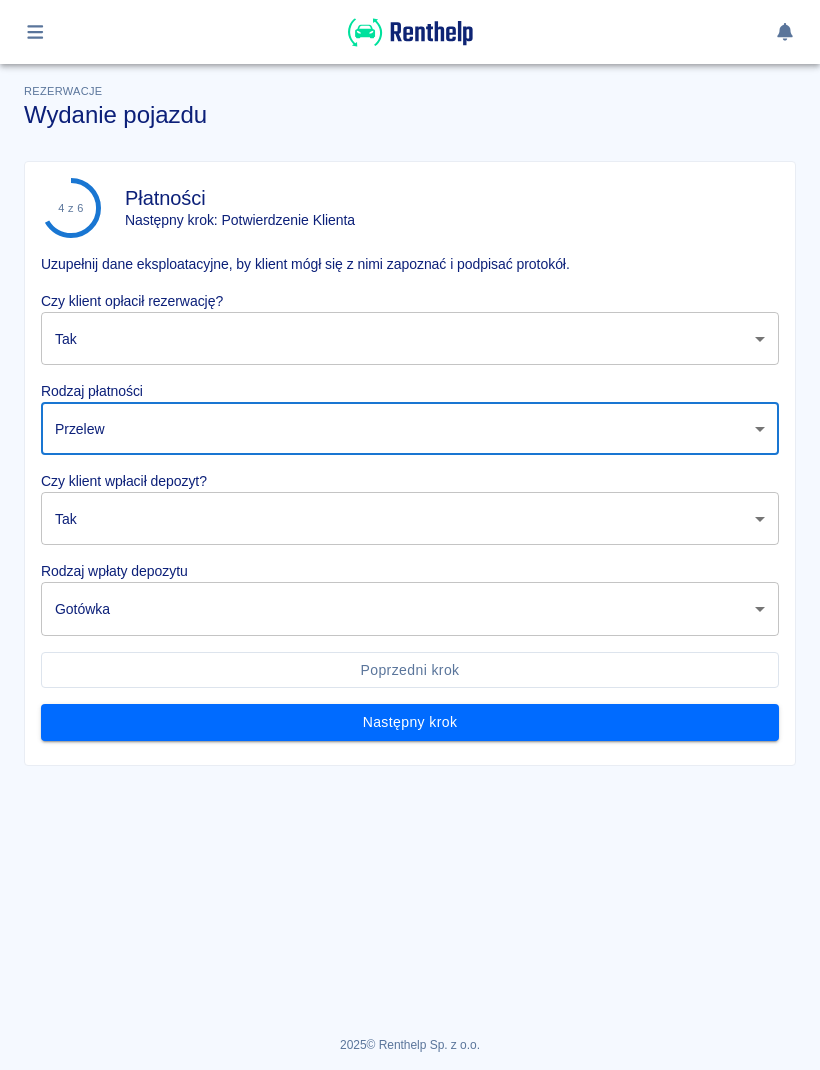 click on "Następny krok" at bounding box center [410, 722] 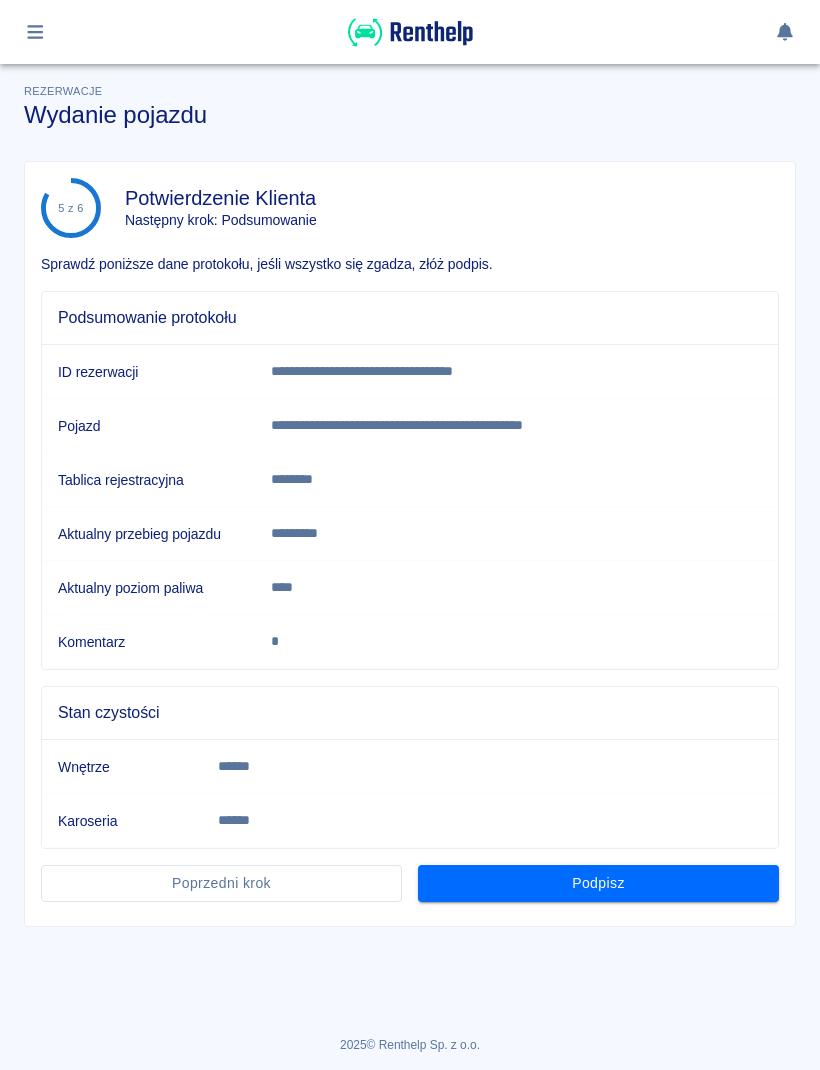click on "Podpisz" at bounding box center [598, 883] 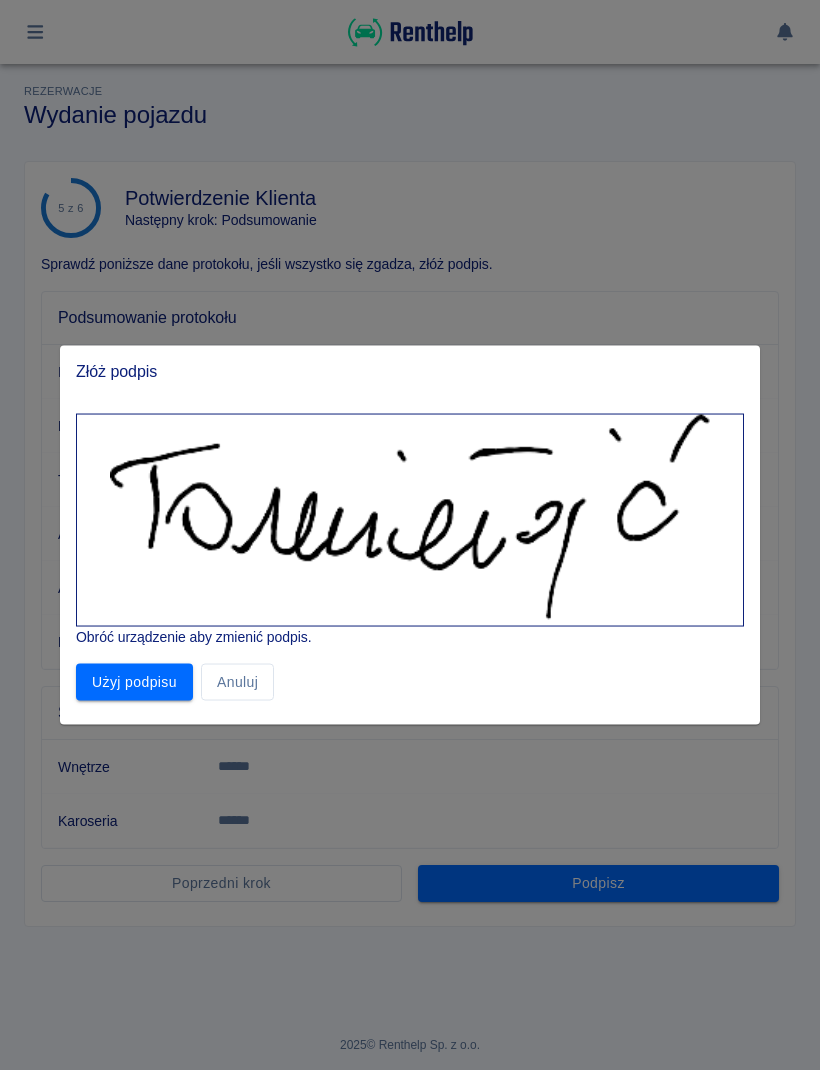 click on "Użyj podpisu" at bounding box center (134, 682) 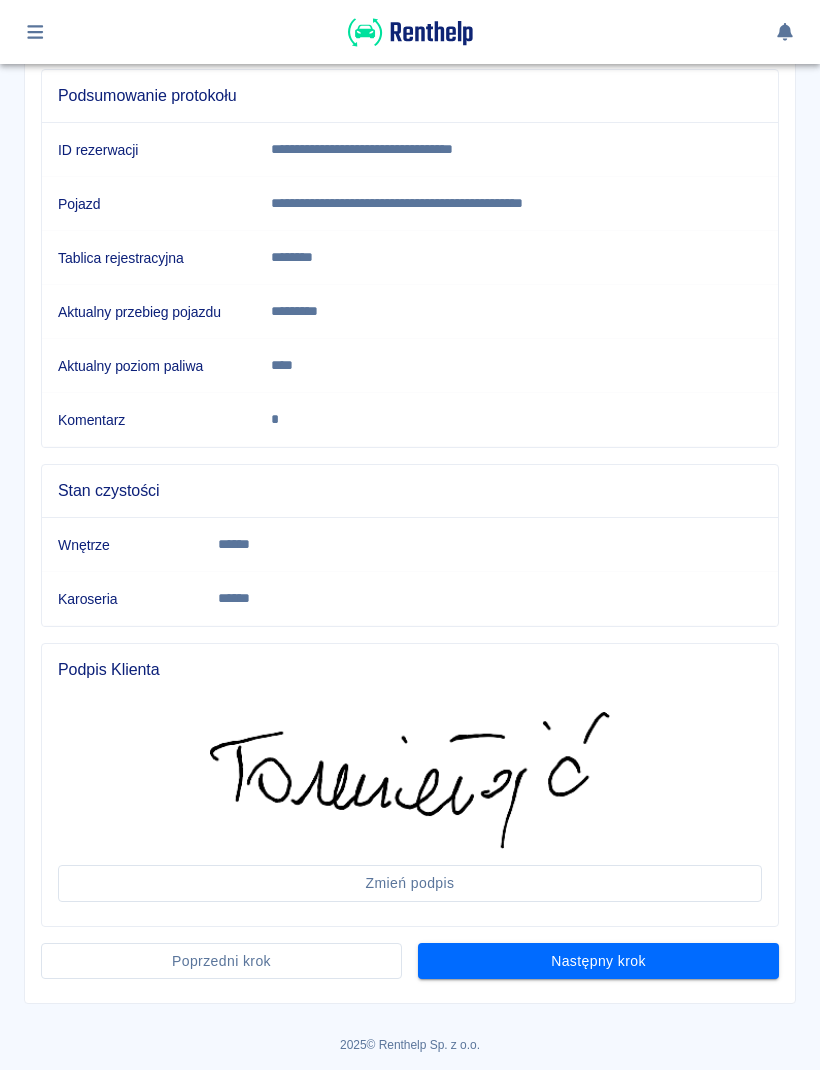 scroll, scrollTop: 221, scrollLeft: 0, axis: vertical 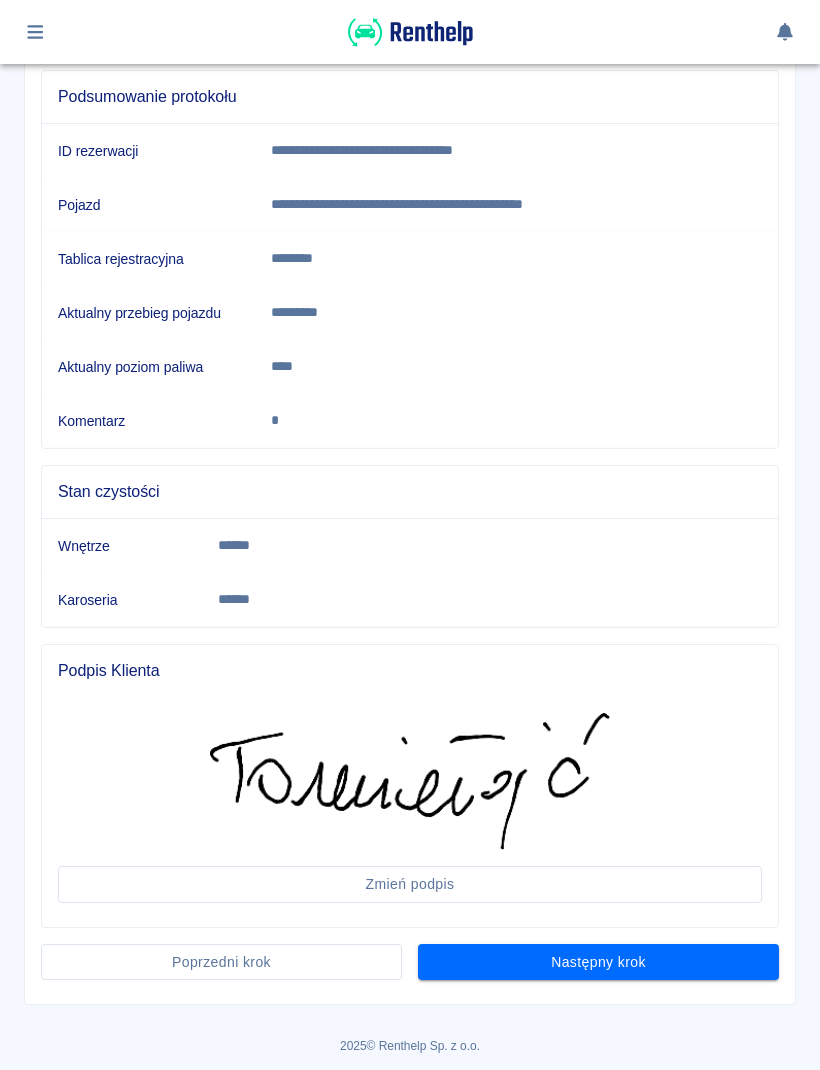 click on "Następny krok" at bounding box center [598, 962] 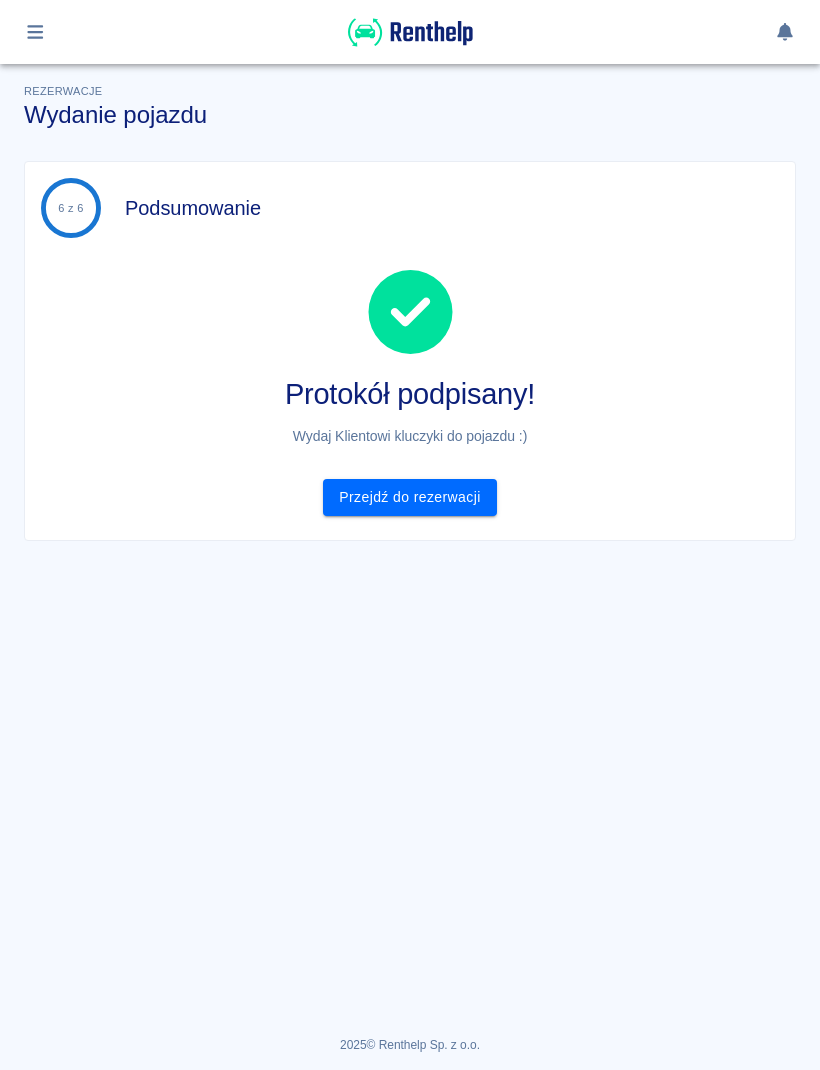 scroll, scrollTop: 0, scrollLeft: 0, axis: both 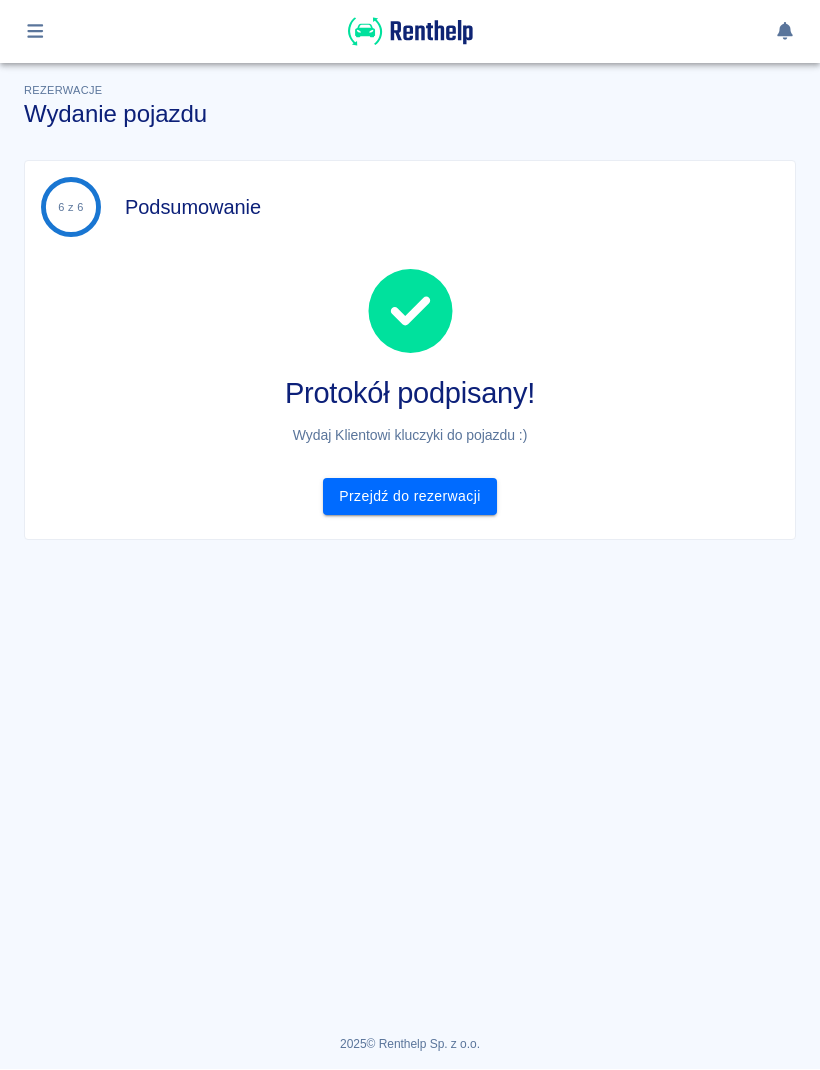 click 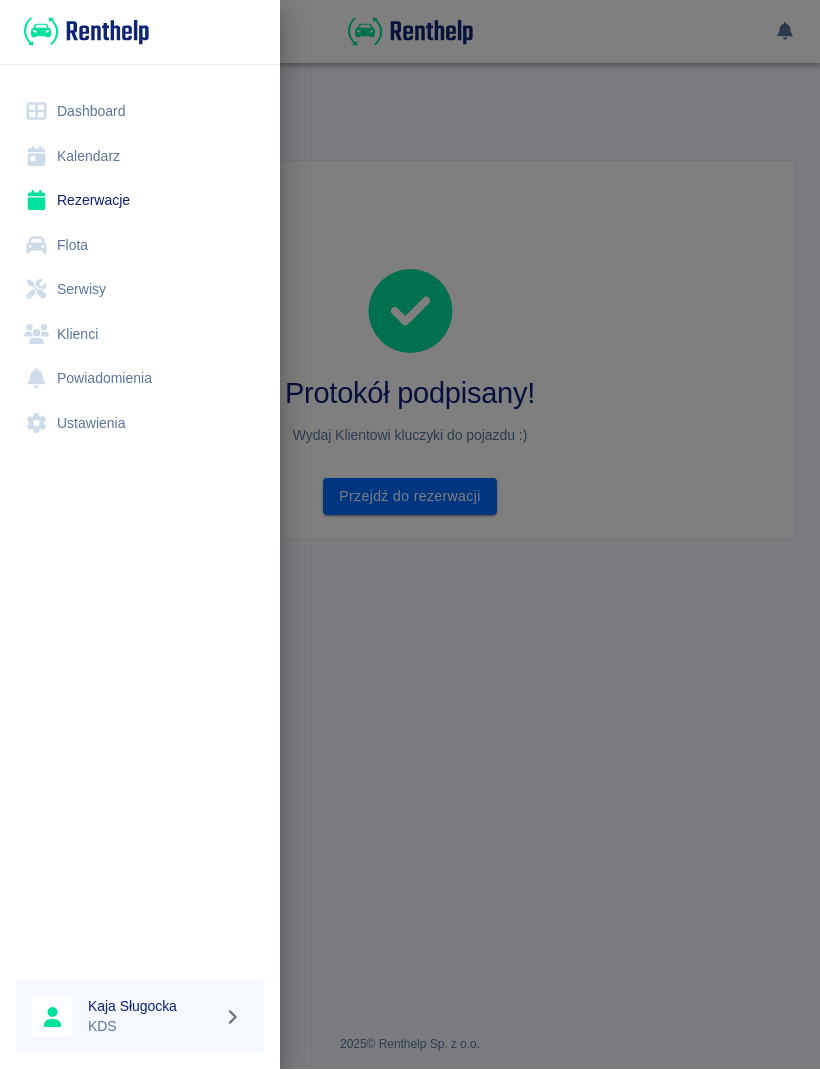 click on "Kalendarz" at bounding box center [140, 157] 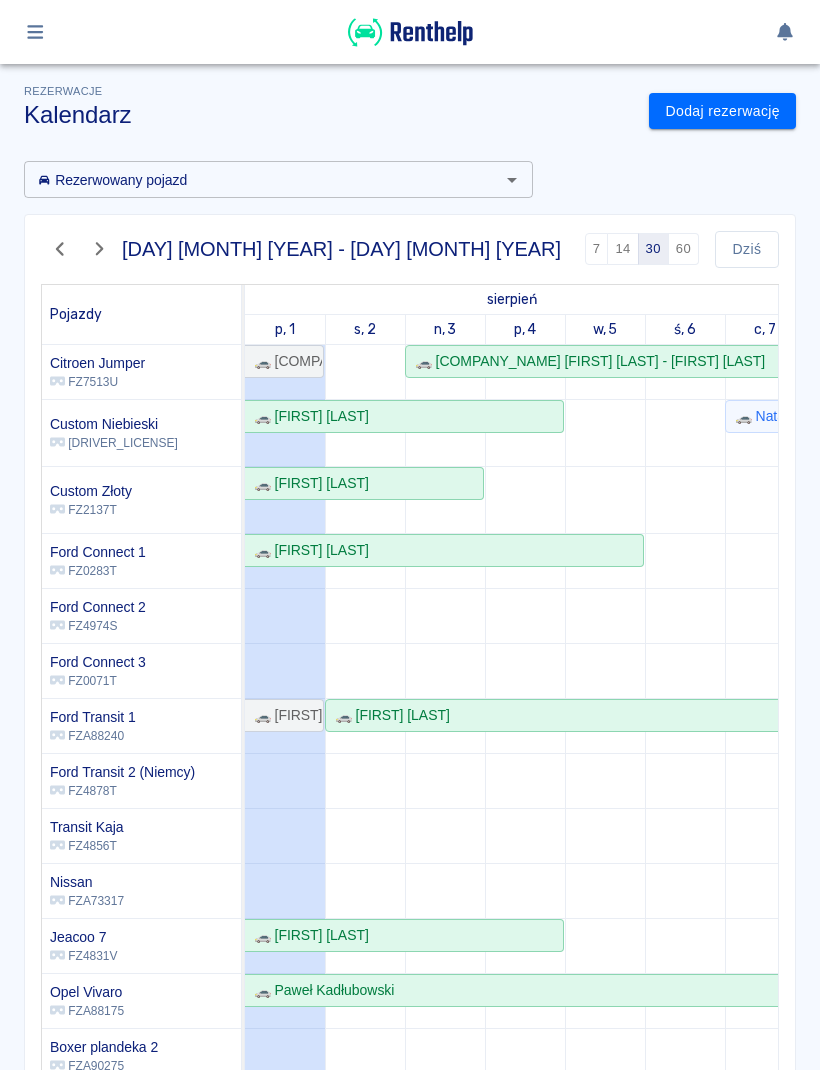 scroll, scrollTop: 3, scrollLeft: 136, axis: both 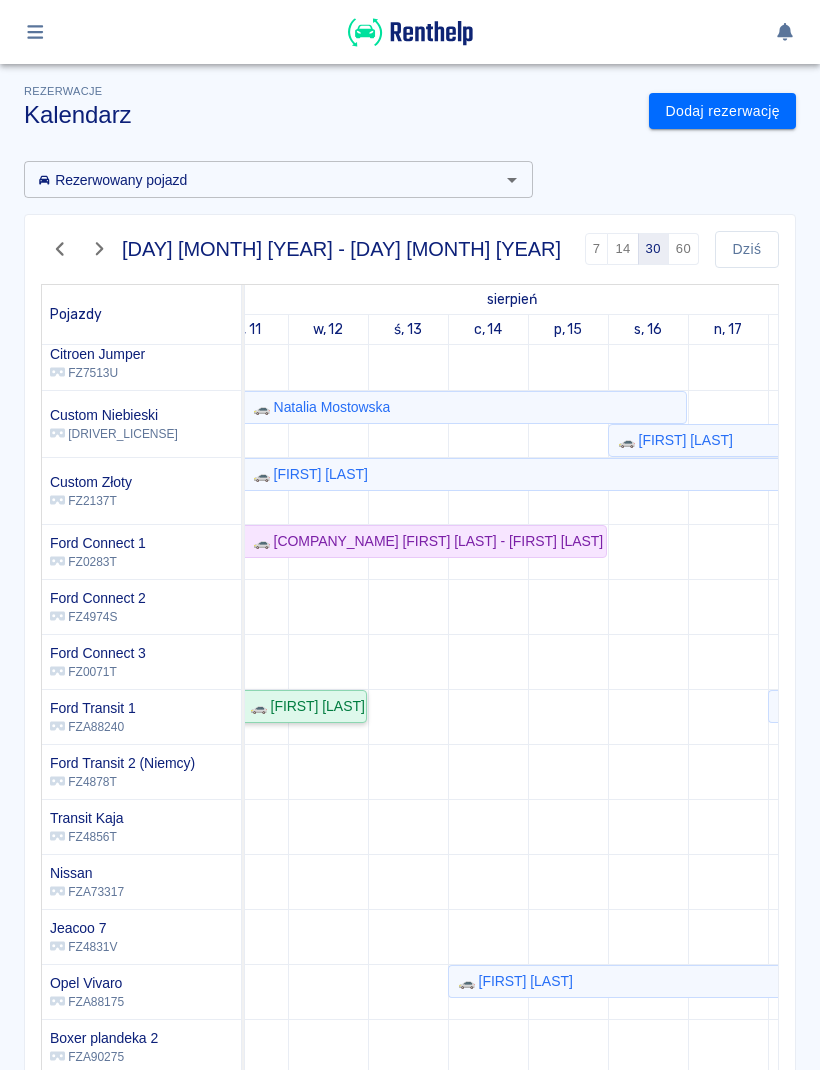click on "🚗 [FIRST] [LAST]" at bounding box center (303, 706) 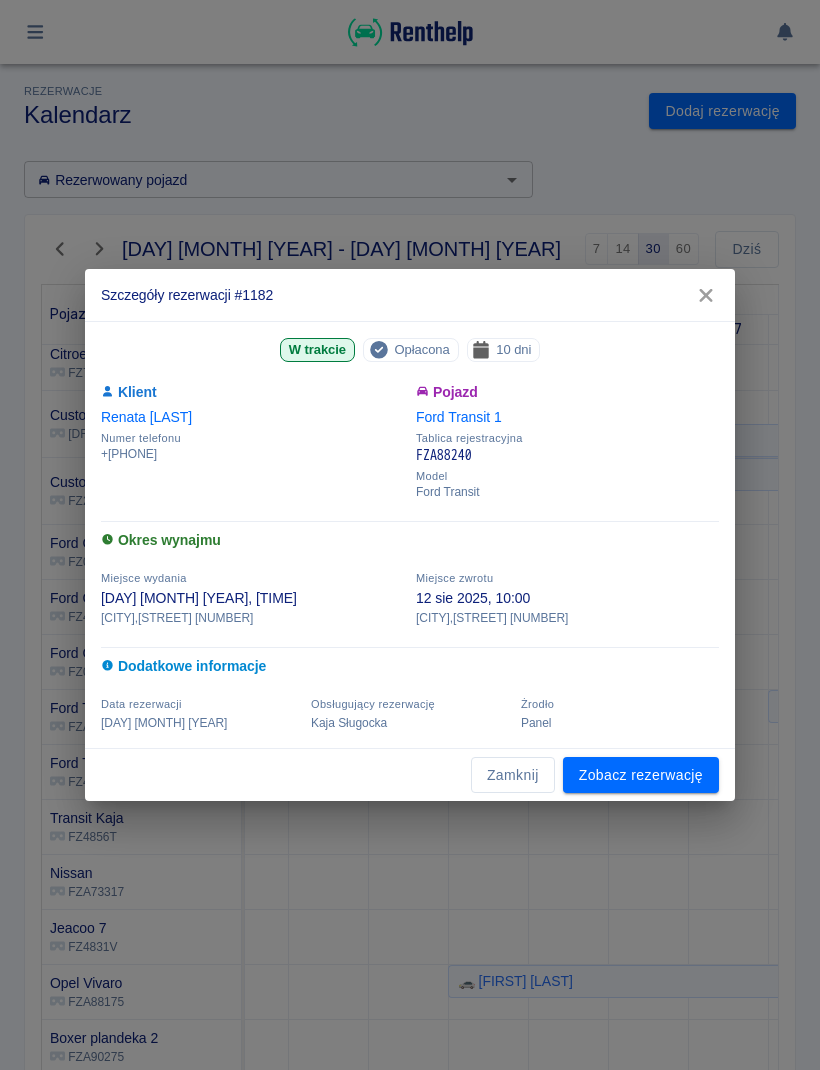 click on "Zobacz rezerwację" at bounding box center [641, 775] 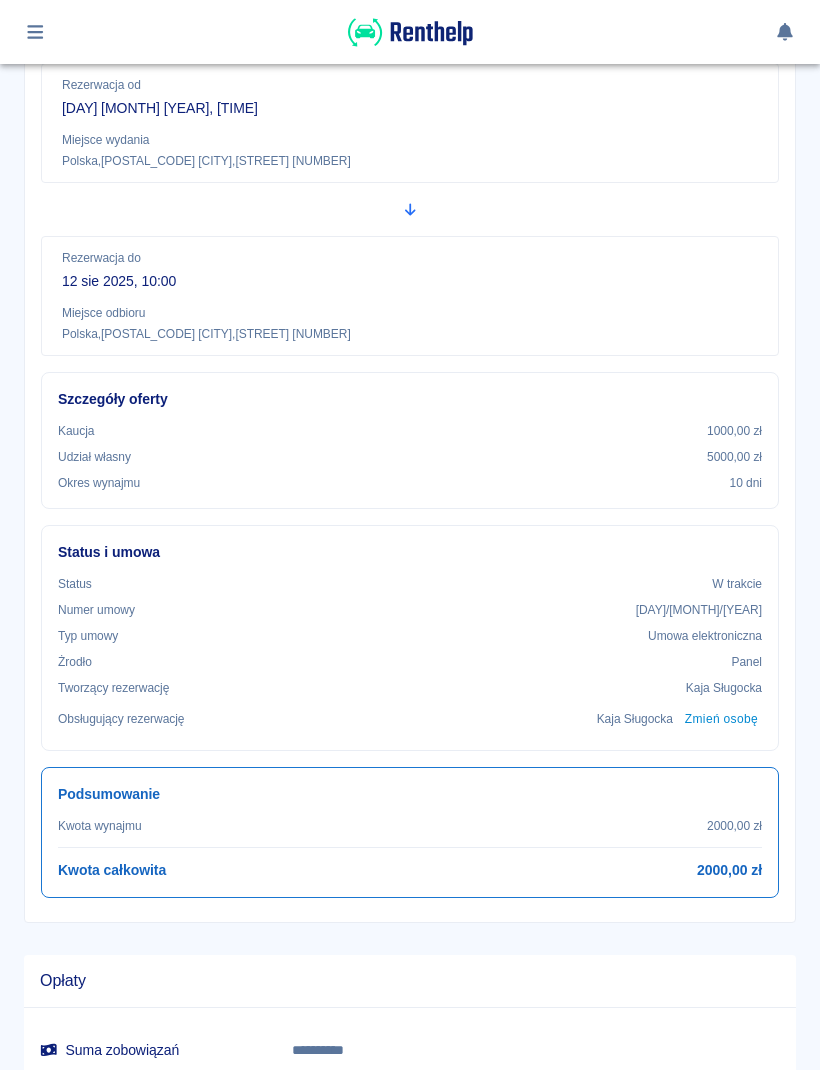 scroll, scrollTop: 257, scrollLeft: 0, axis: vertical 